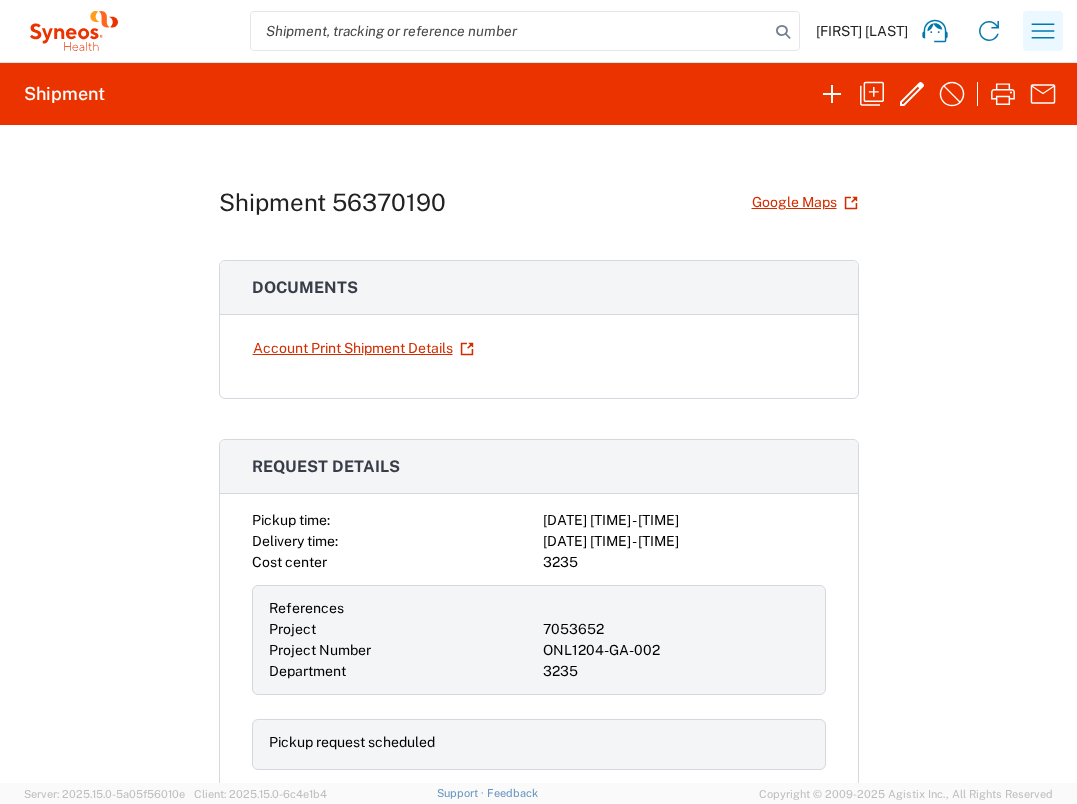 scroll, scrollTop: 0, scrollLeft: 0, axis: both 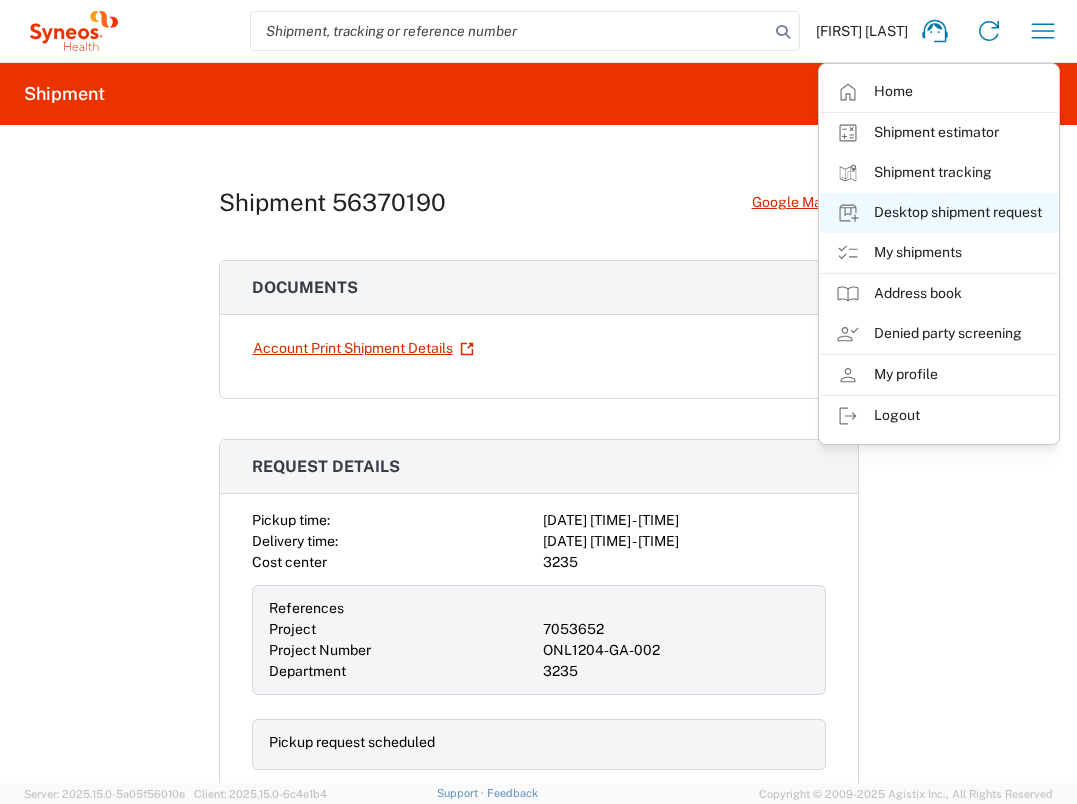 click on "Desktop shipment request" 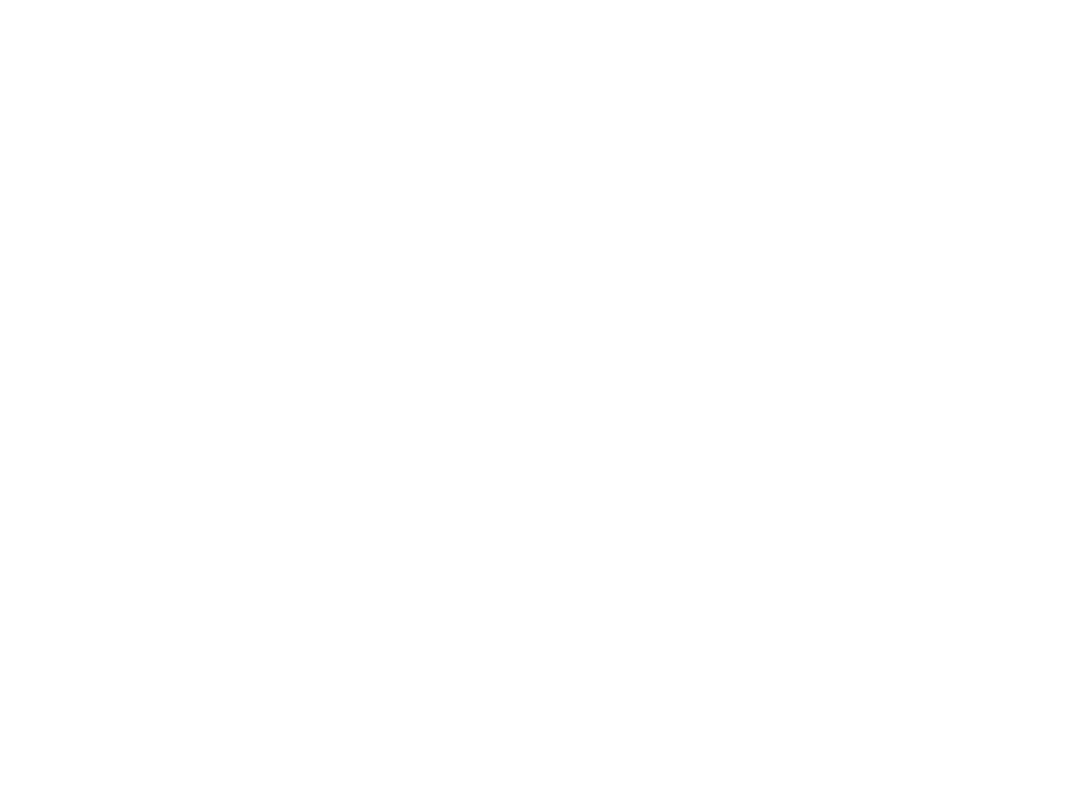 scroll, scrollTop: 0, scrollLeft: 0, axis: both 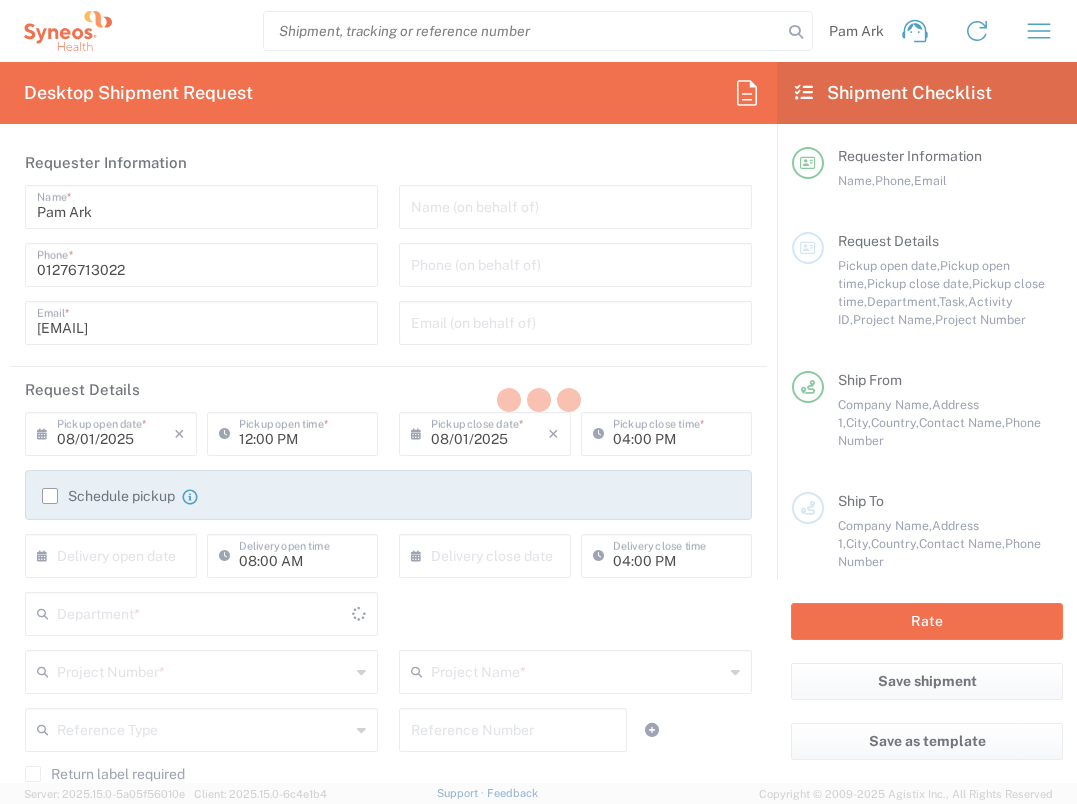 type on "3235" 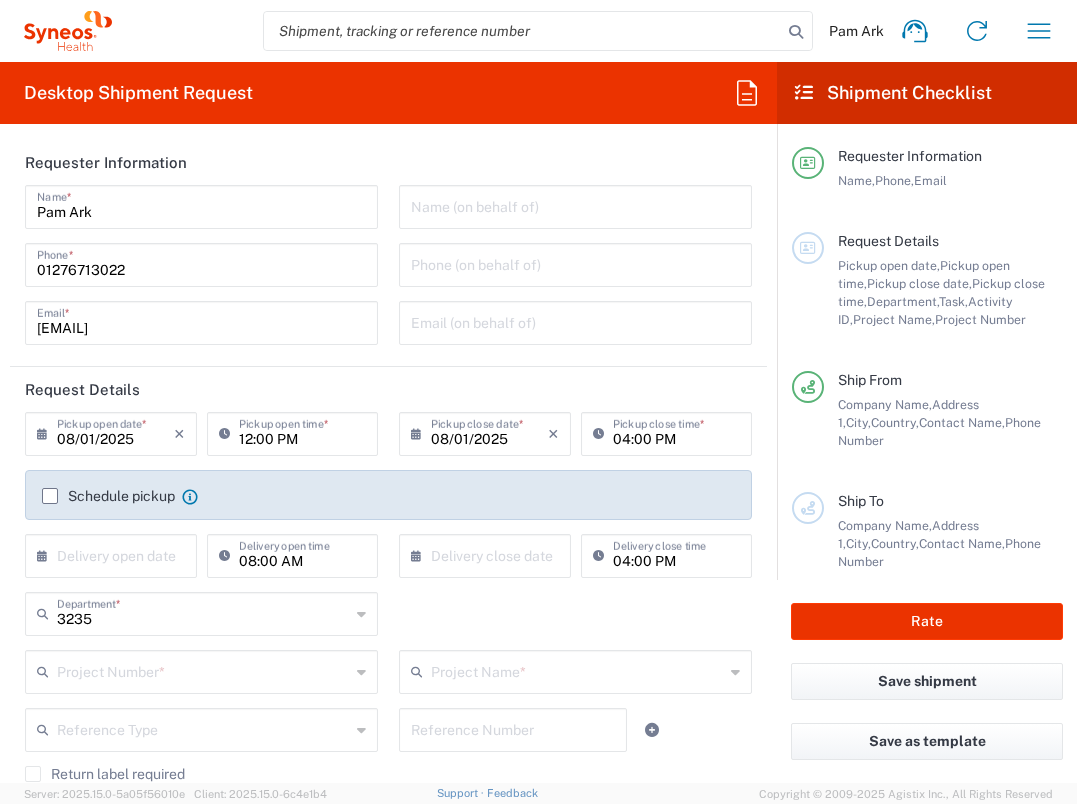 type on "United Kingdom" 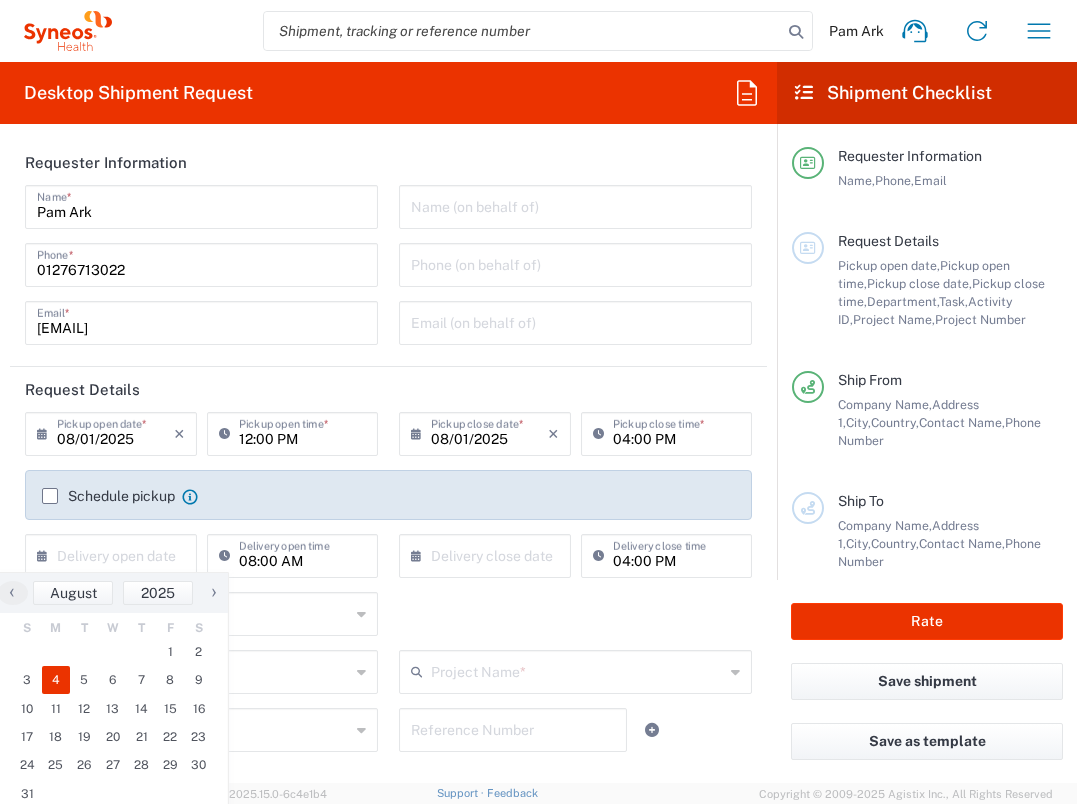 click on "4" 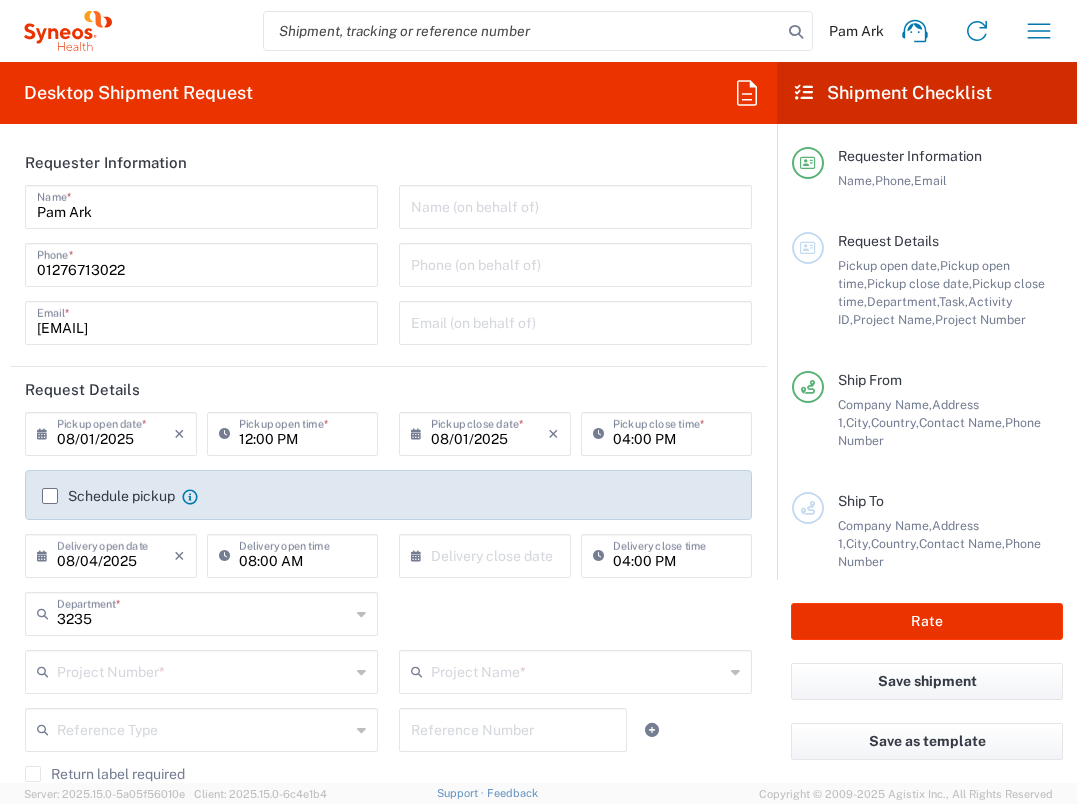 click at bounding box center [489, 554] 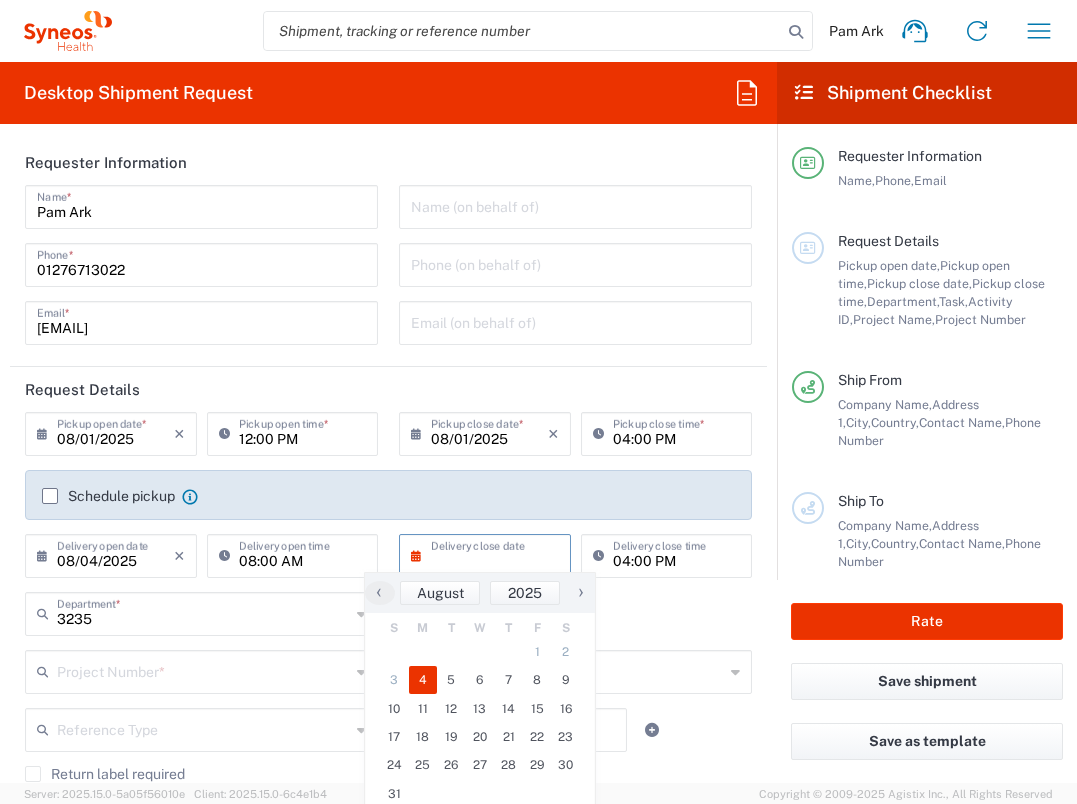 click on "4" 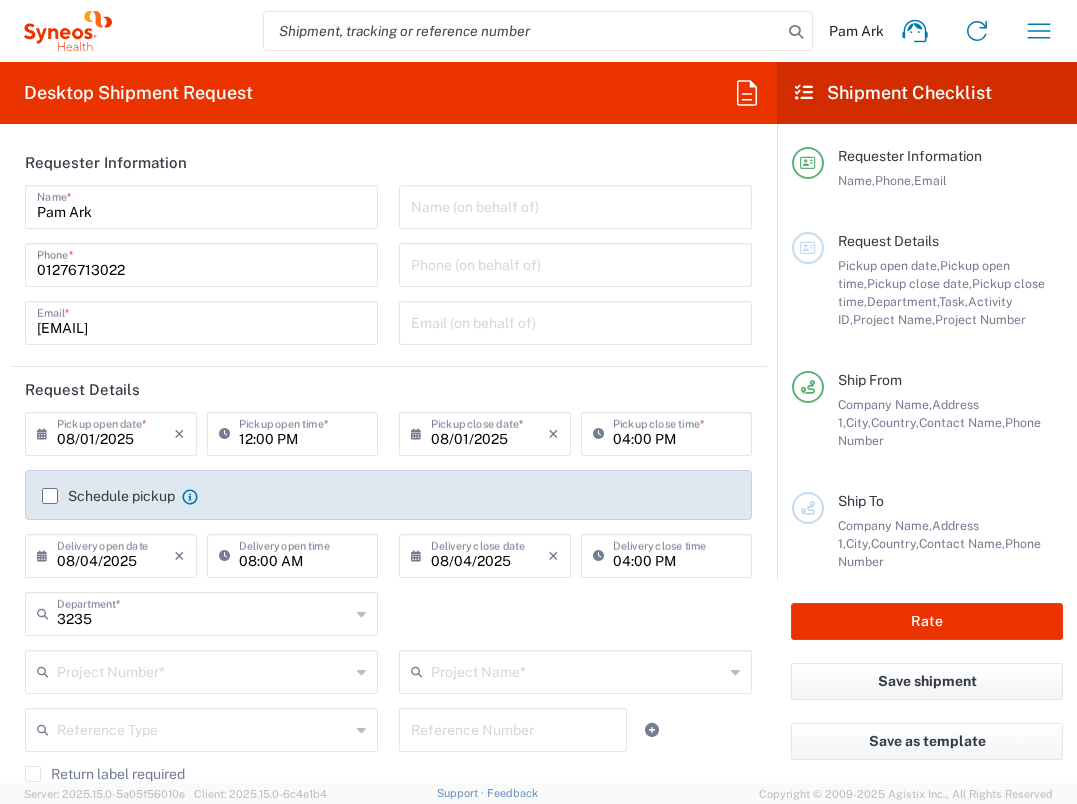 click at bounding box center (203, 670) 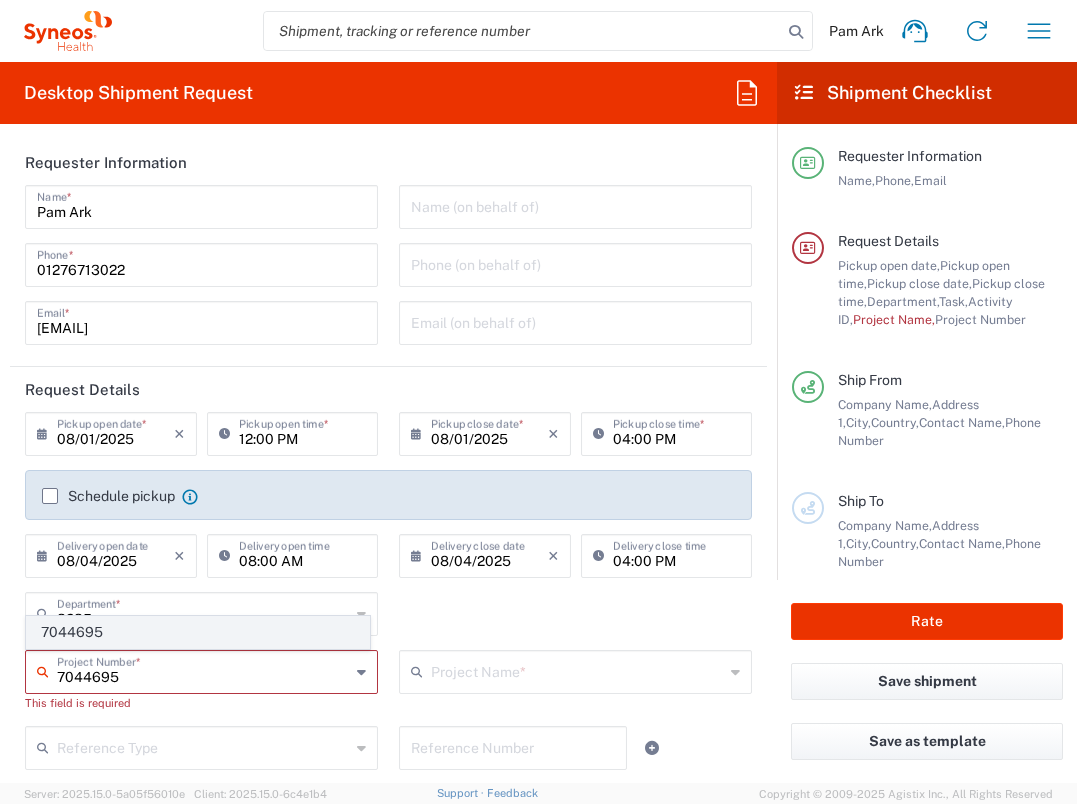 type on "7044695" 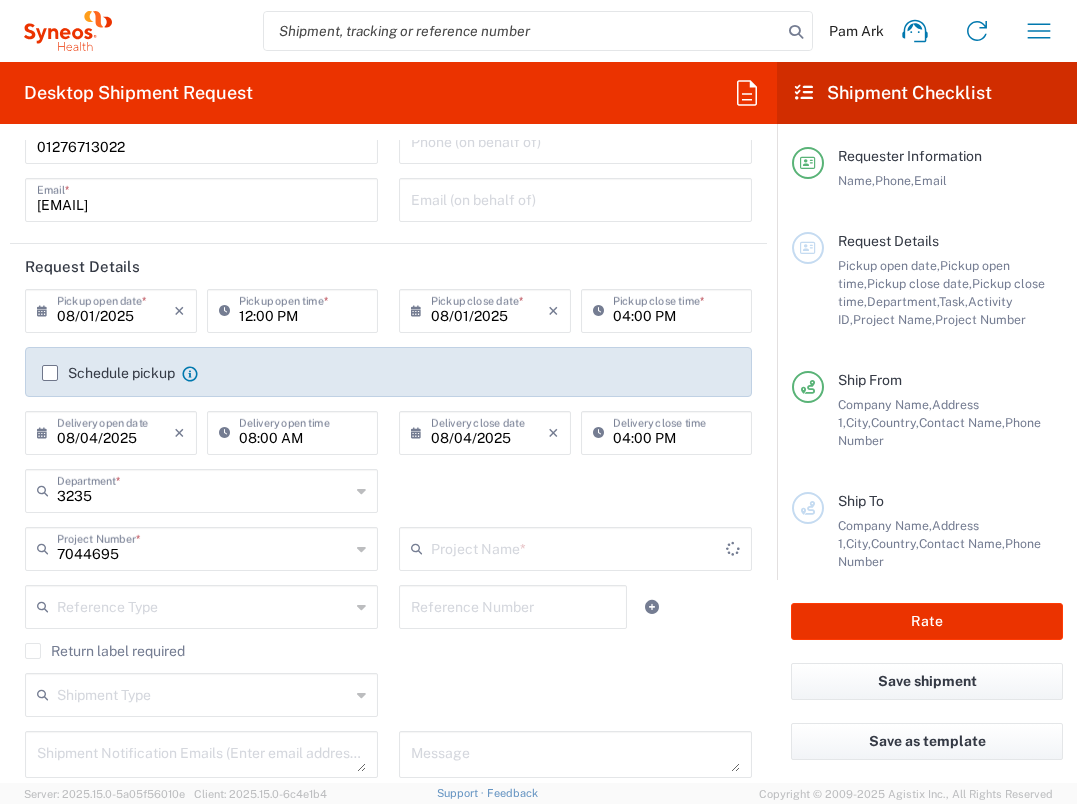 type on "Otsuka 7044695" 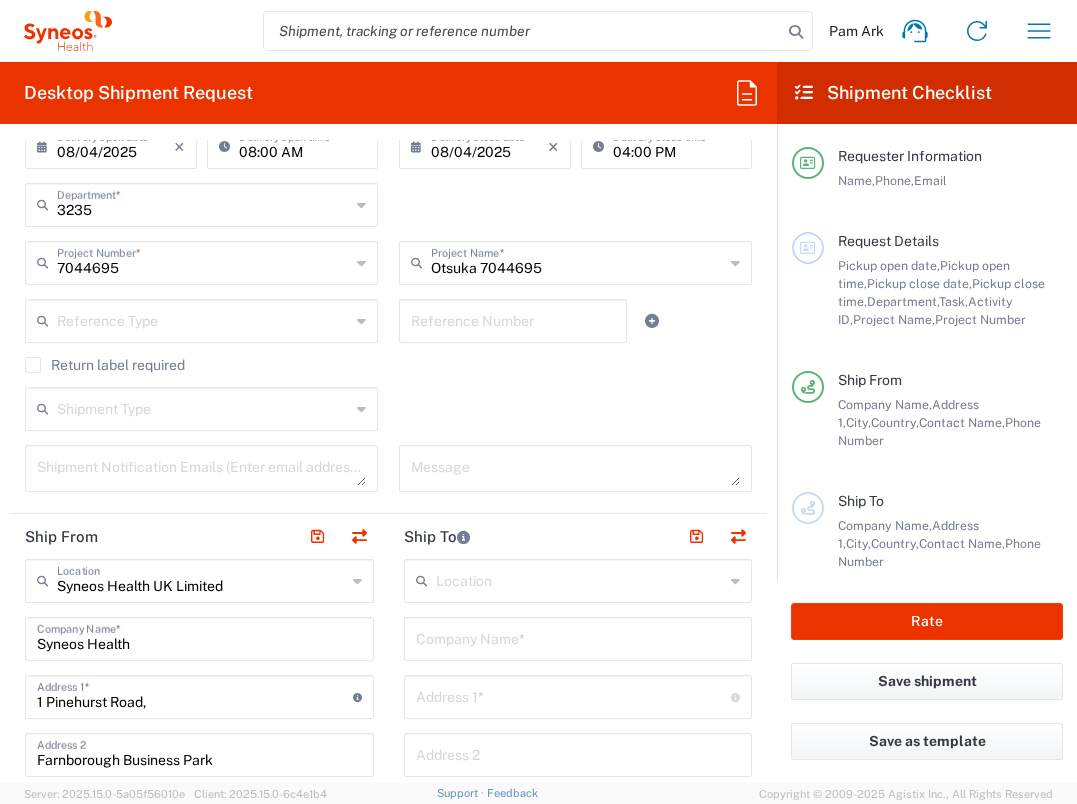 scroll, scrollTop: 429, scrollLeft: 0, axis: vertical 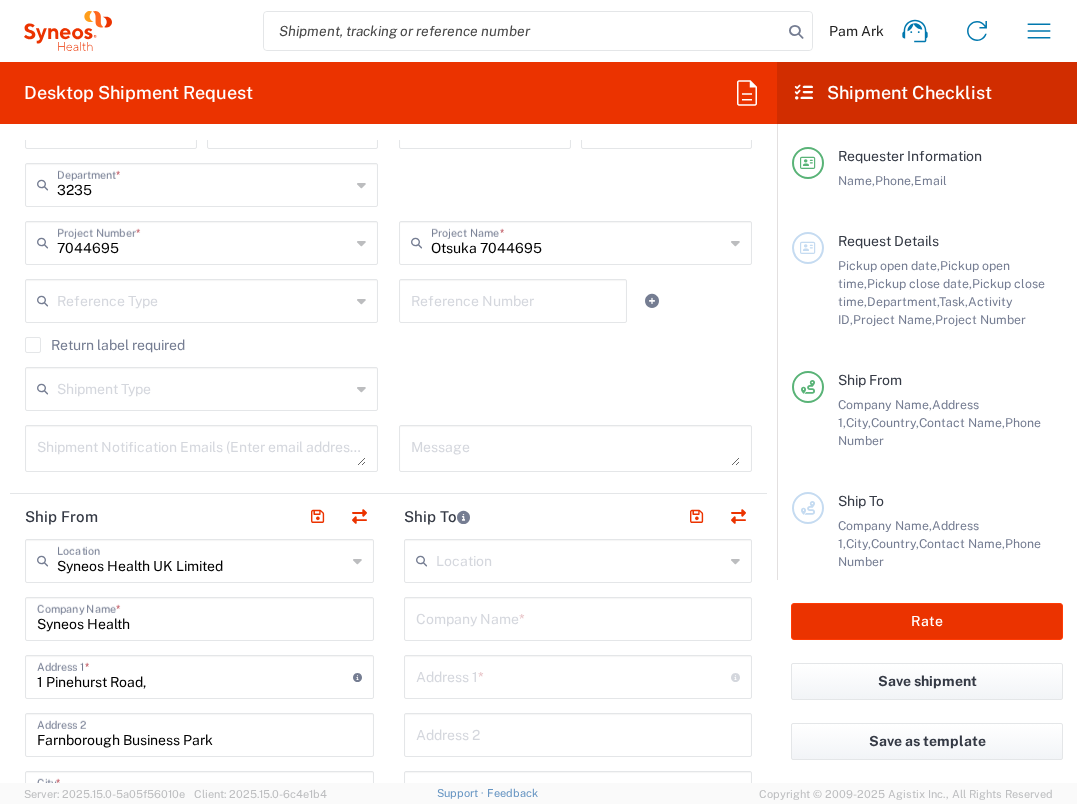 click at bounding box center (578, 617) 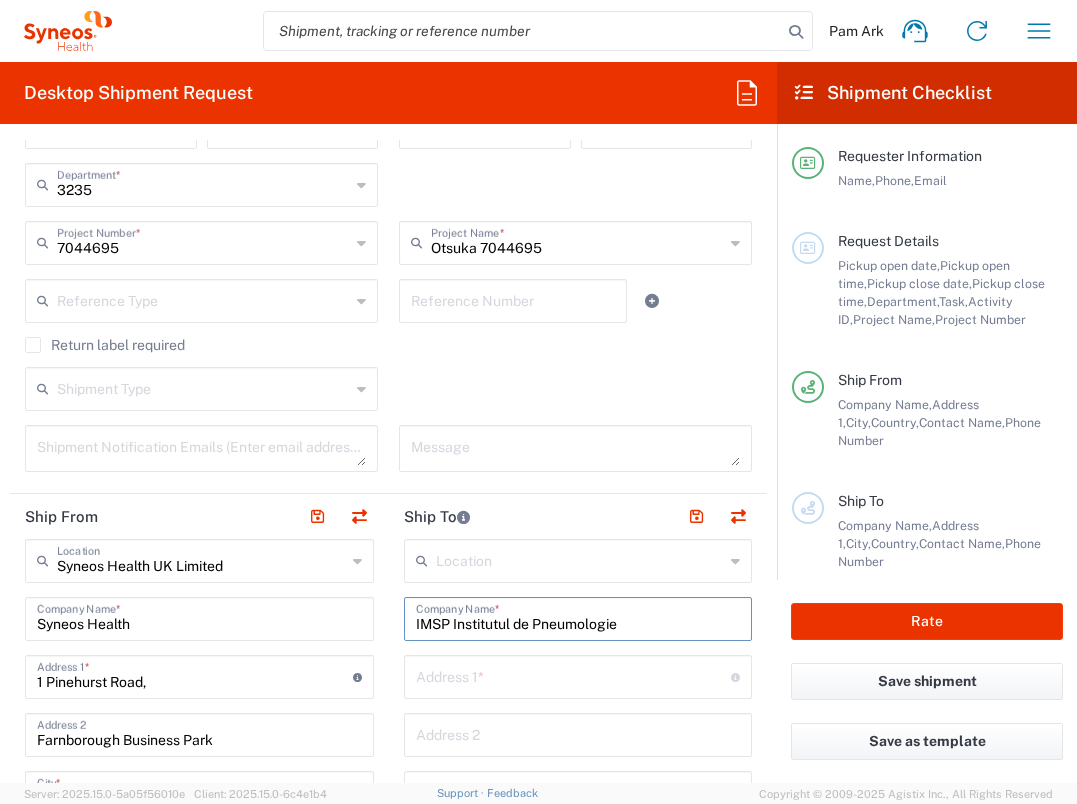 type on "IMSP Institutul de Pneumologie" 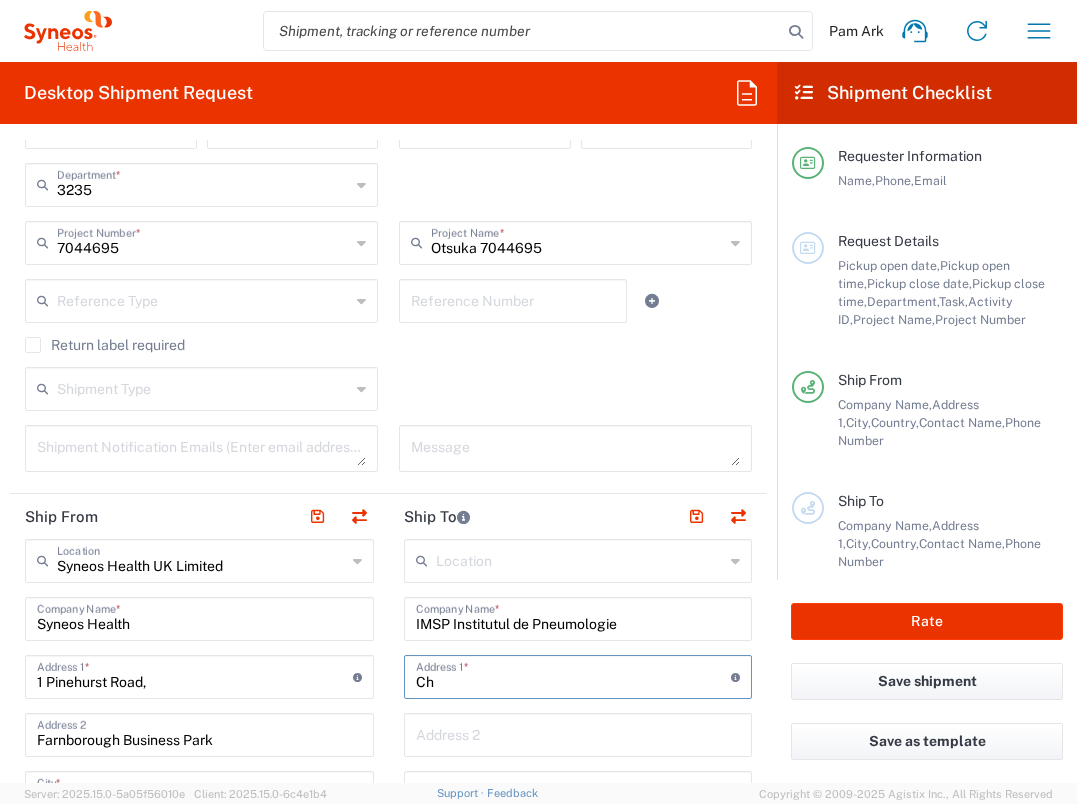 type on "C" 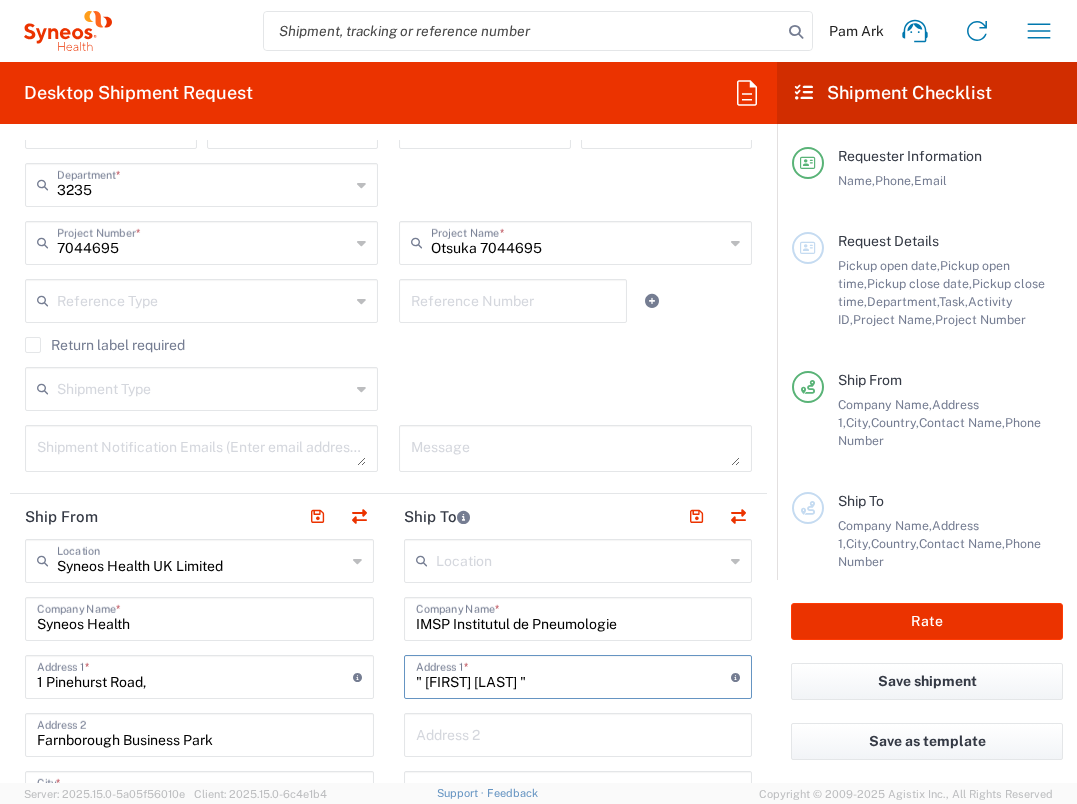 type on "" [FIRST] [LAST] "" 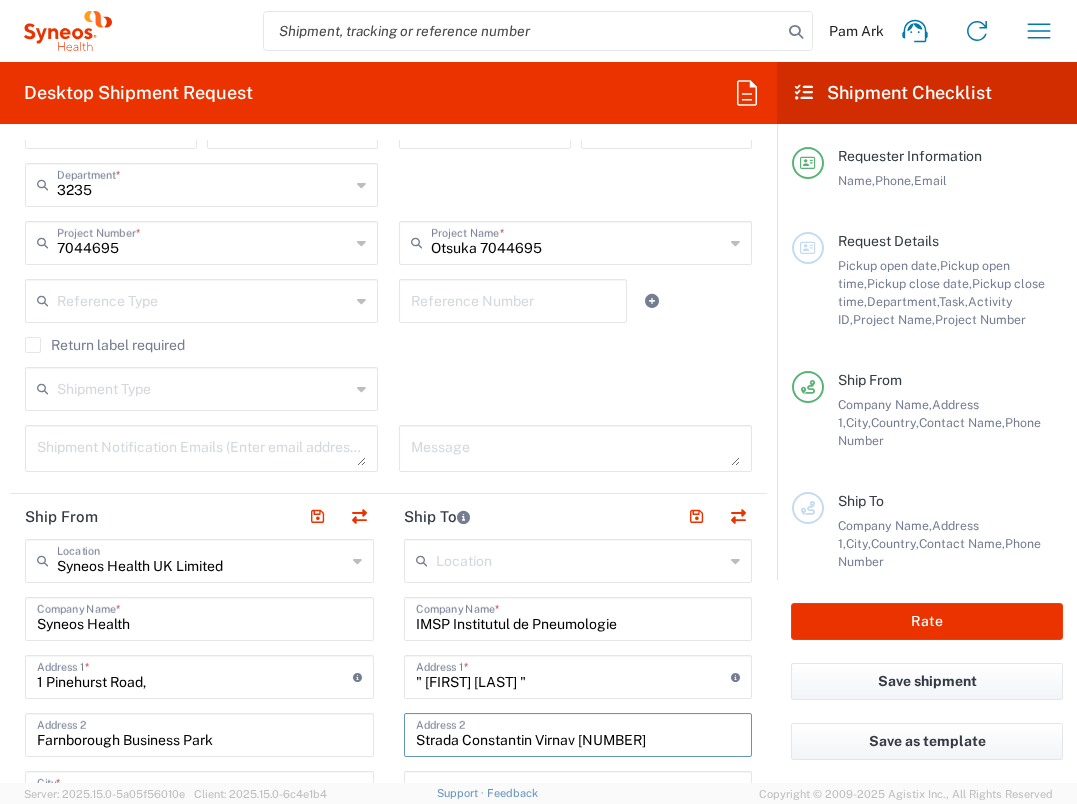 type on "Strada Constantin Virnav [NUMBER]" 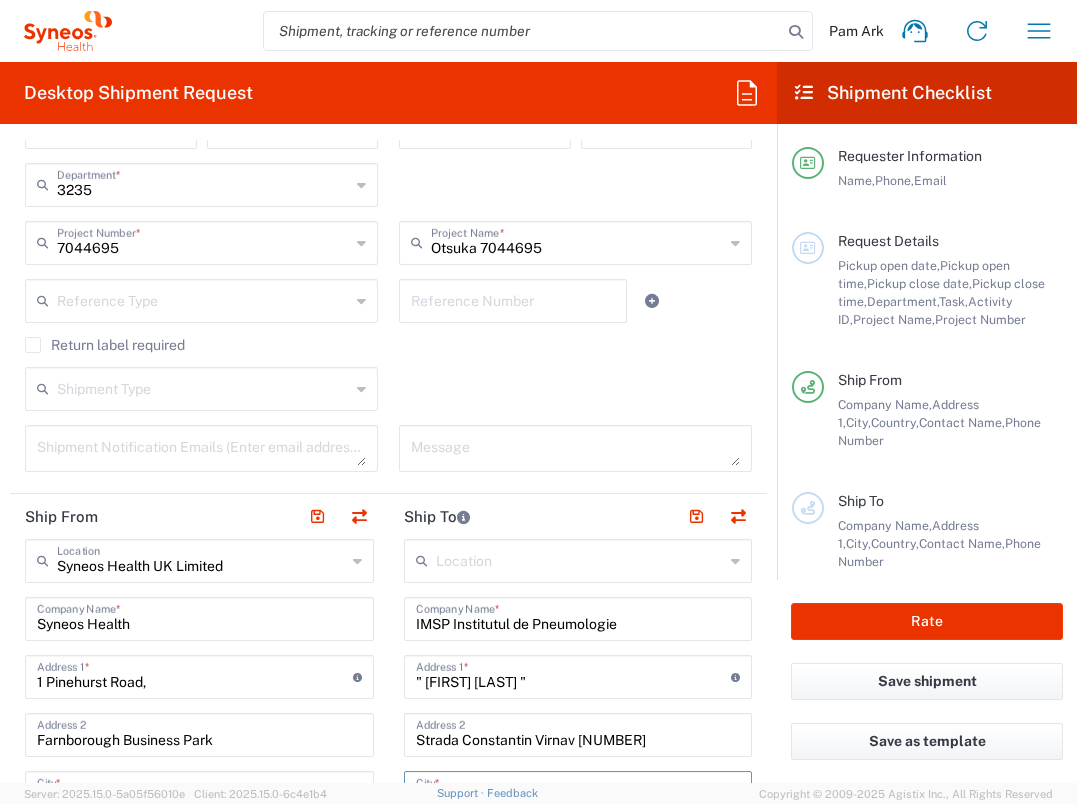 scroll, scrollTop: 455, scrollLeft: 0, axis: vertical 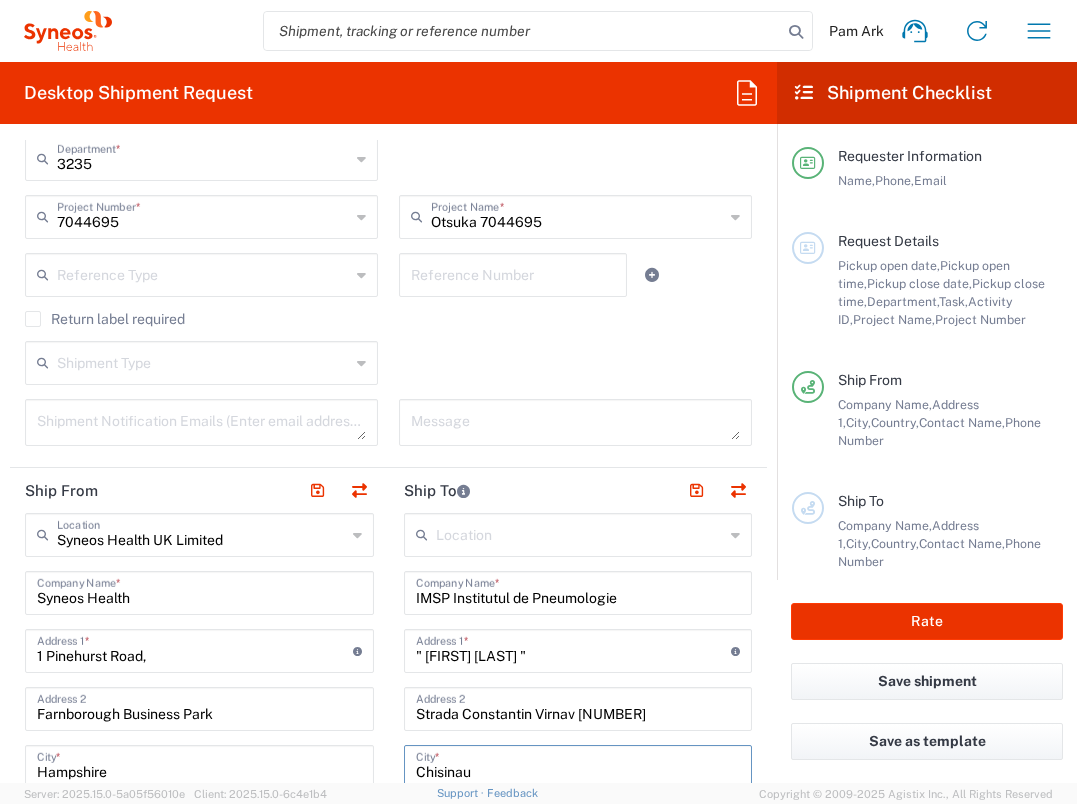 type on "Chisinau" 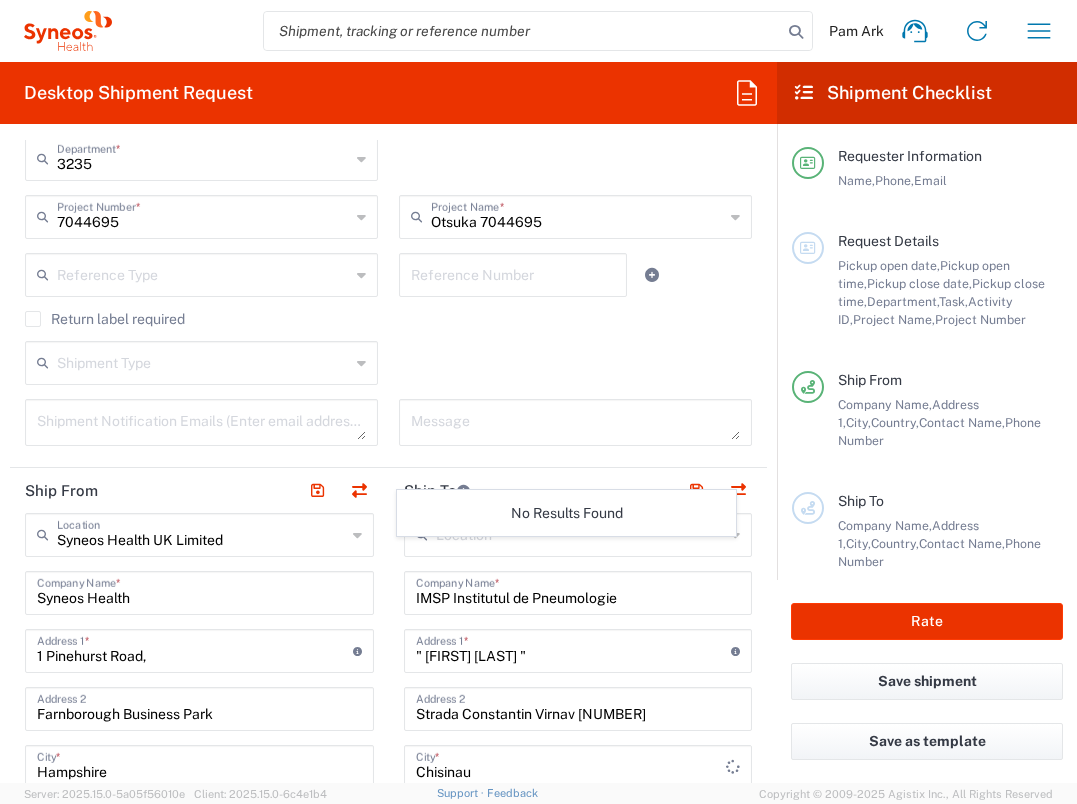 scroll, scrollTop: 817, scrollLeft: 0, axis: vertical 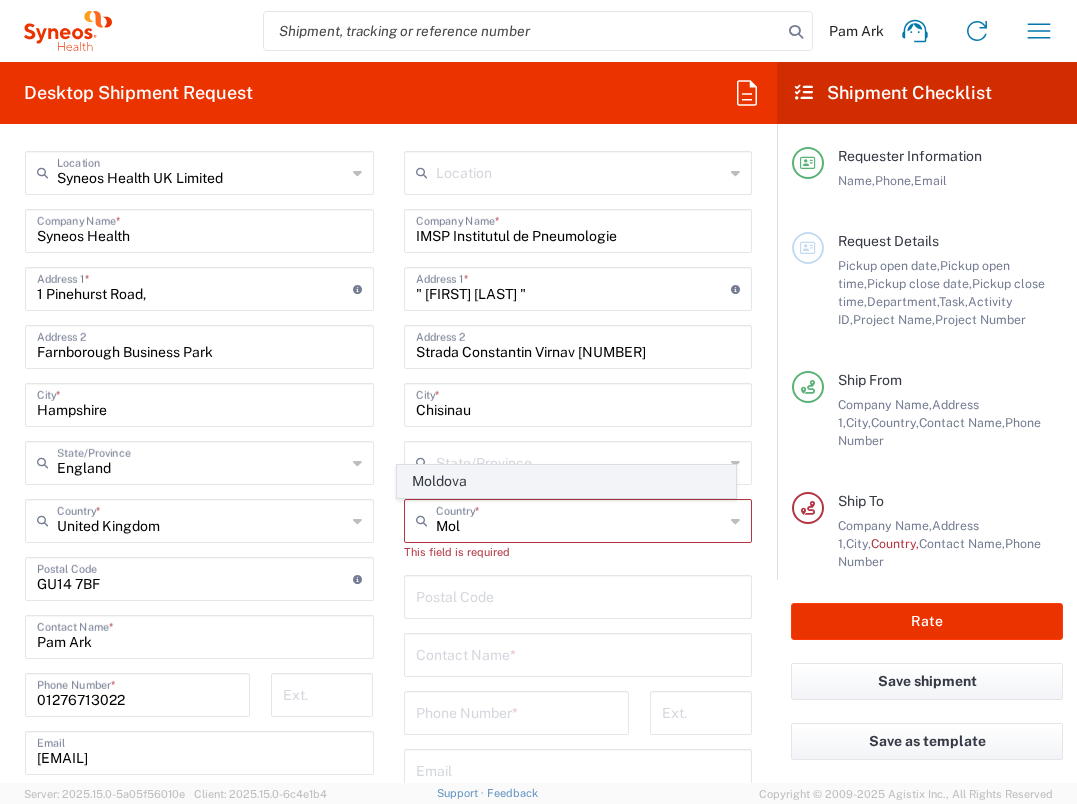 click on "Moldova" 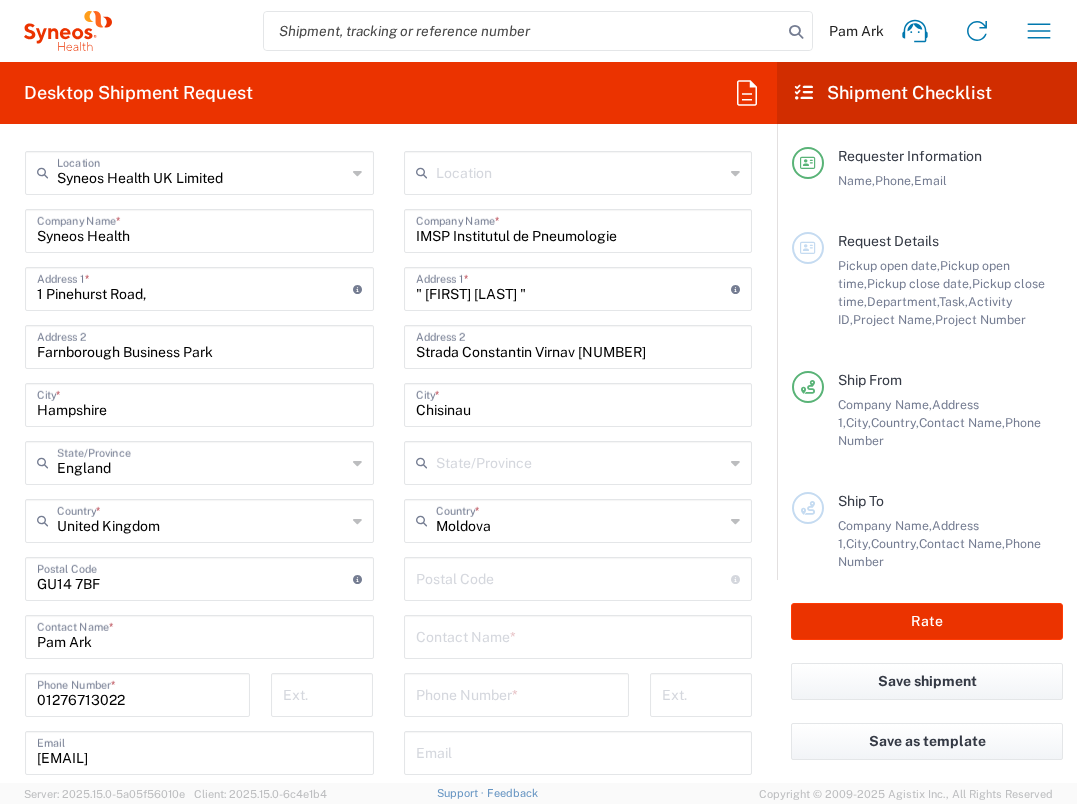 click at bounding box center (574, 577) 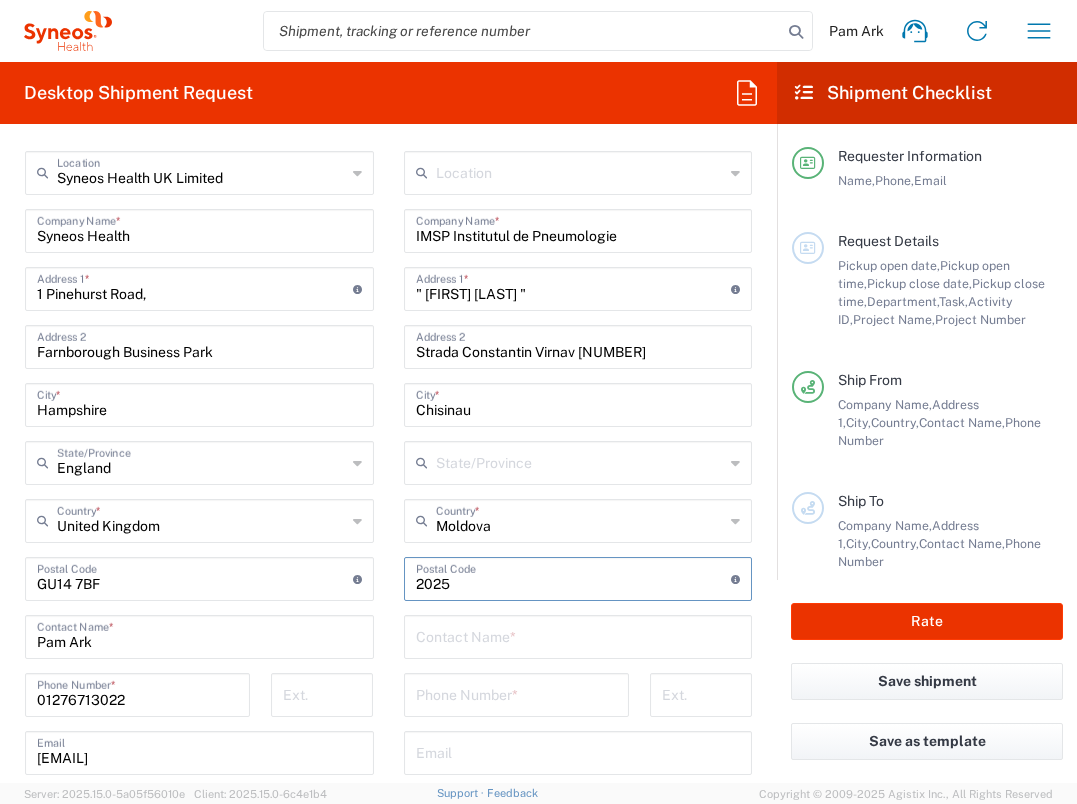 type on "2025" 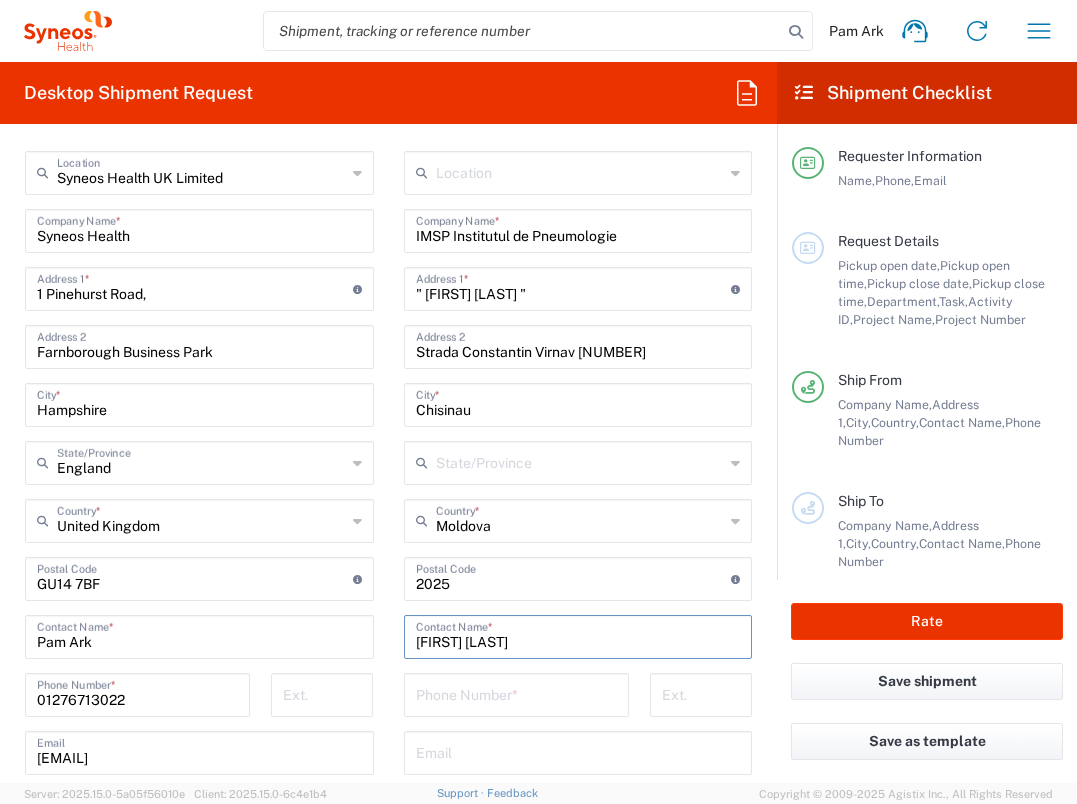 type on "[FIRST] [LAST]" 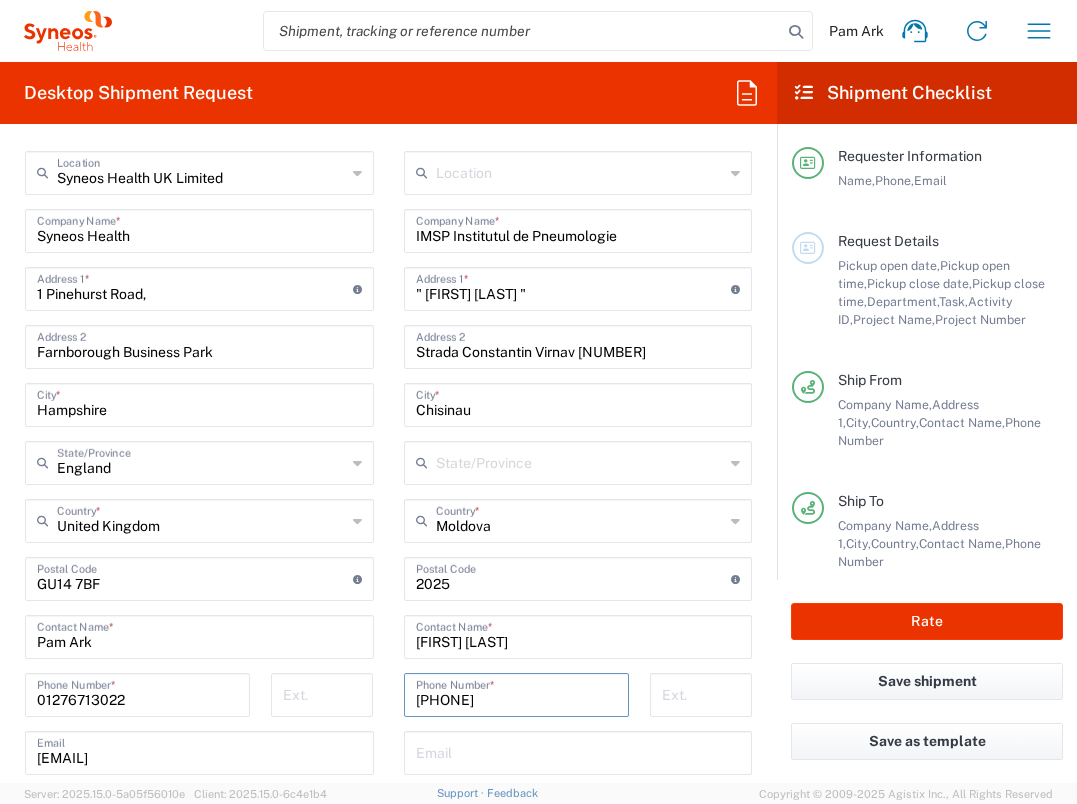 type on "[PHONE]" 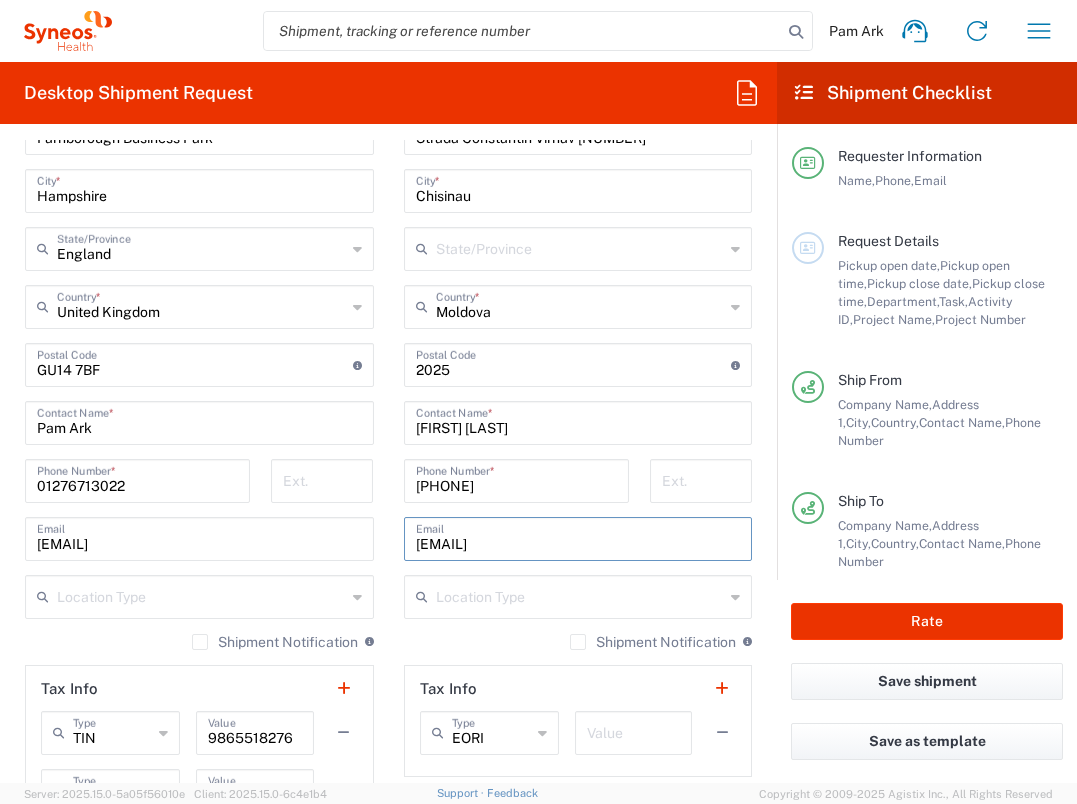scroll, scrollTop: 1052, scrollLeft: 0, axis: vertical 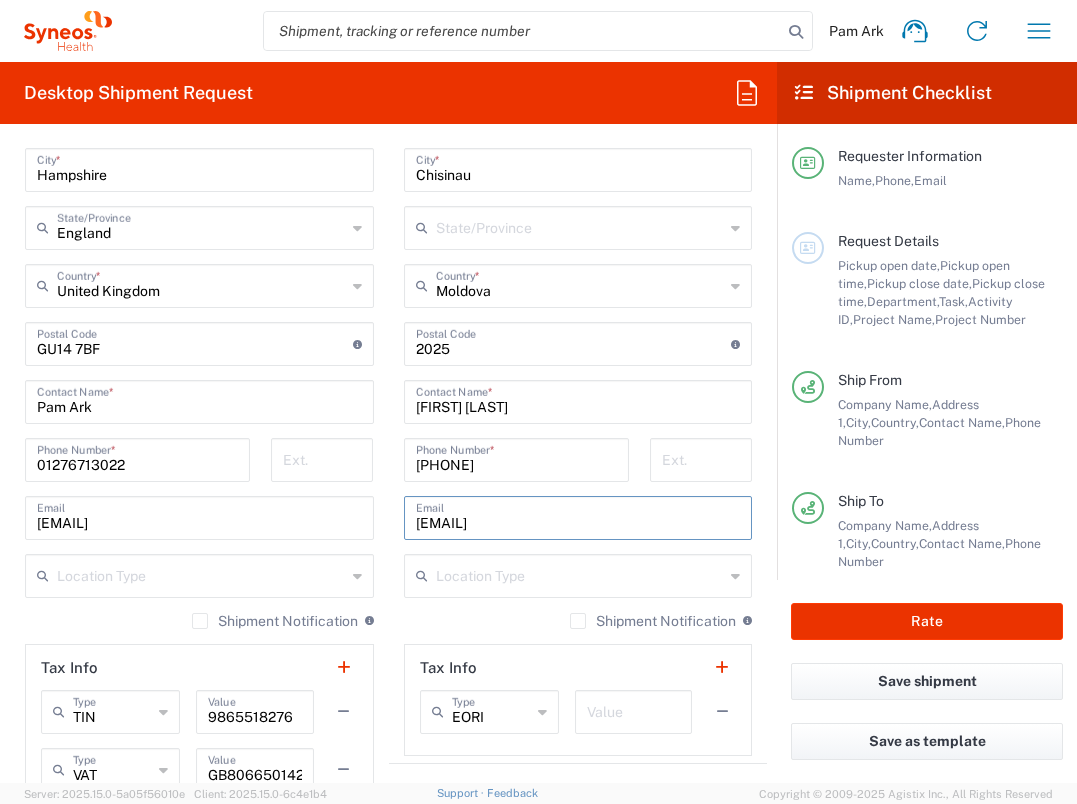 type on "[EMAIL]" 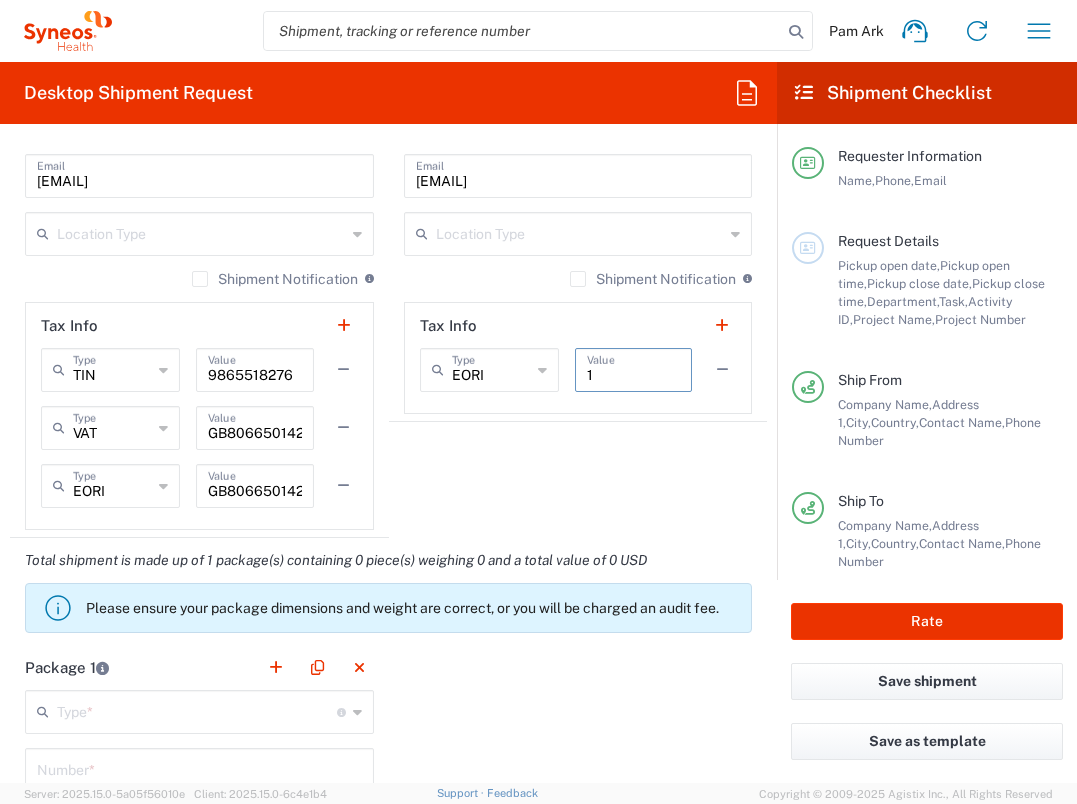 scroll, scrollTop: 1502, scrollLeft: 0, axis: vertical 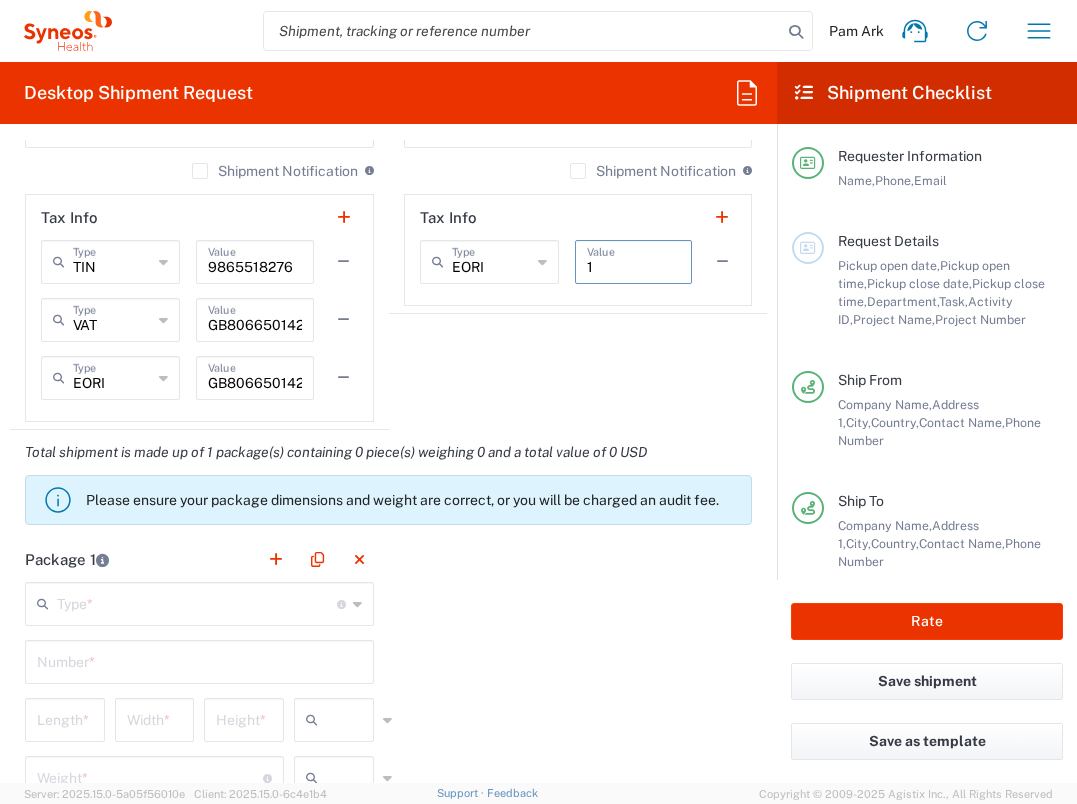 type on "1" 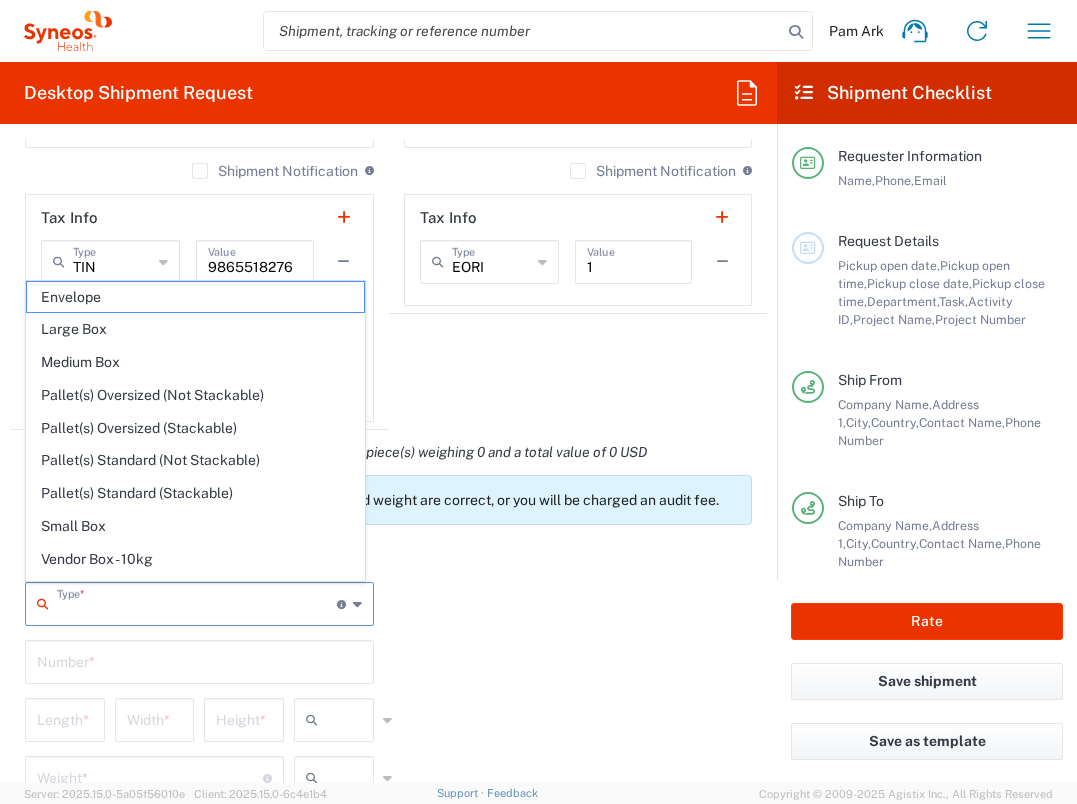 click at bounding box center [197, 602] 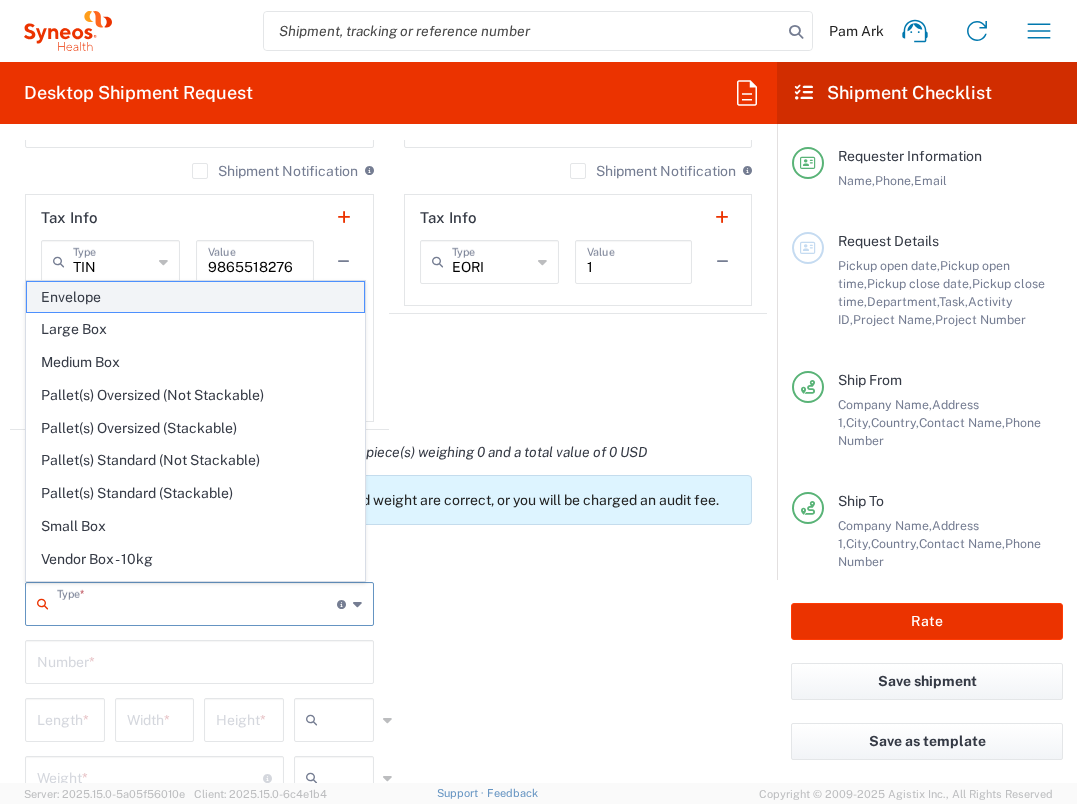 click on "Envelope" 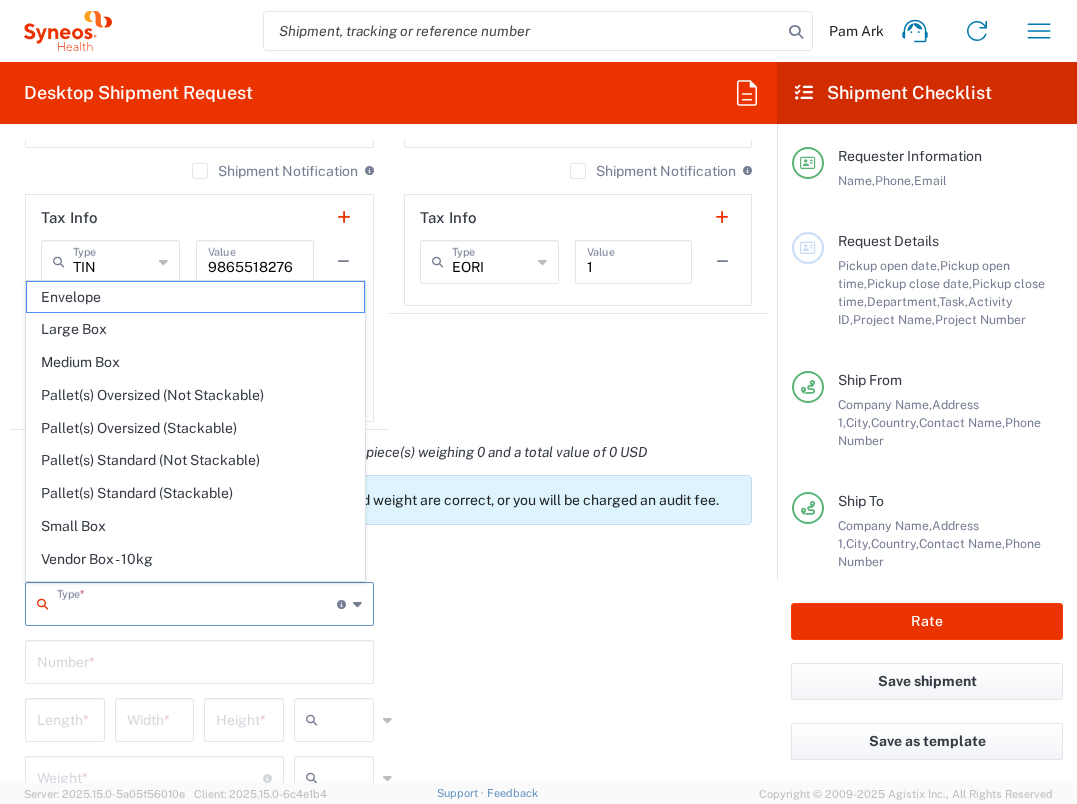 type on "Envelope" 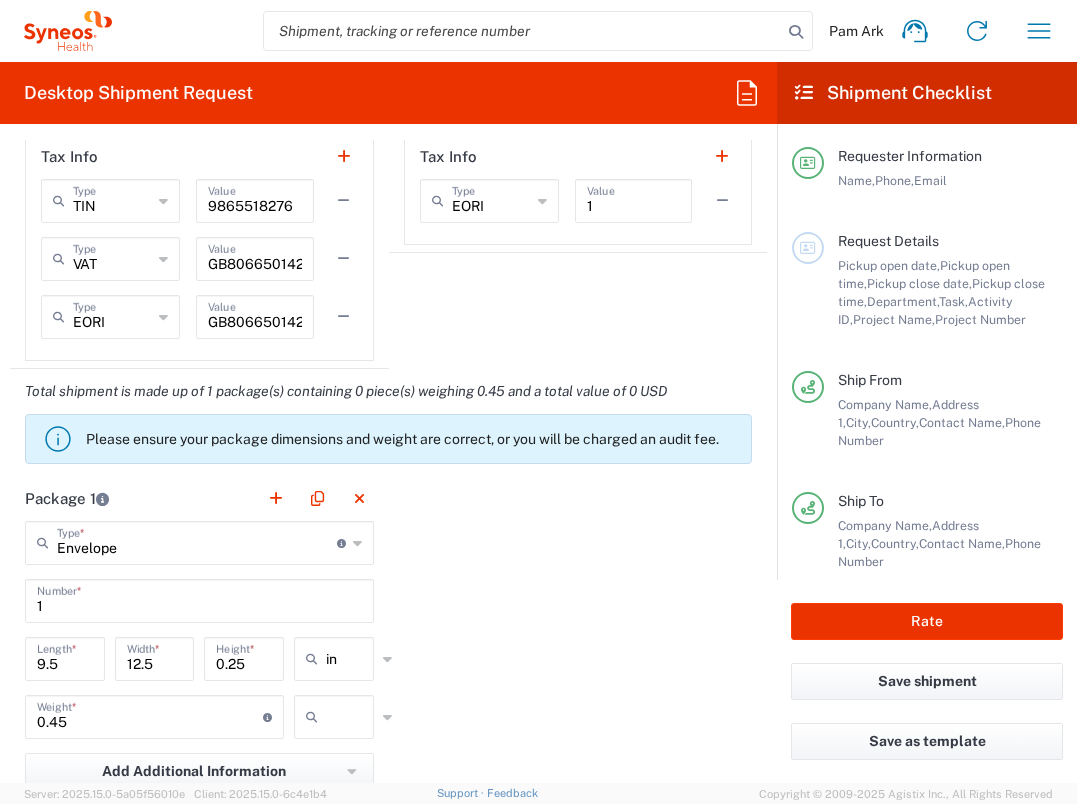 scroll, scrollTop: 1732, scrollLeft: 0, axis: vertical 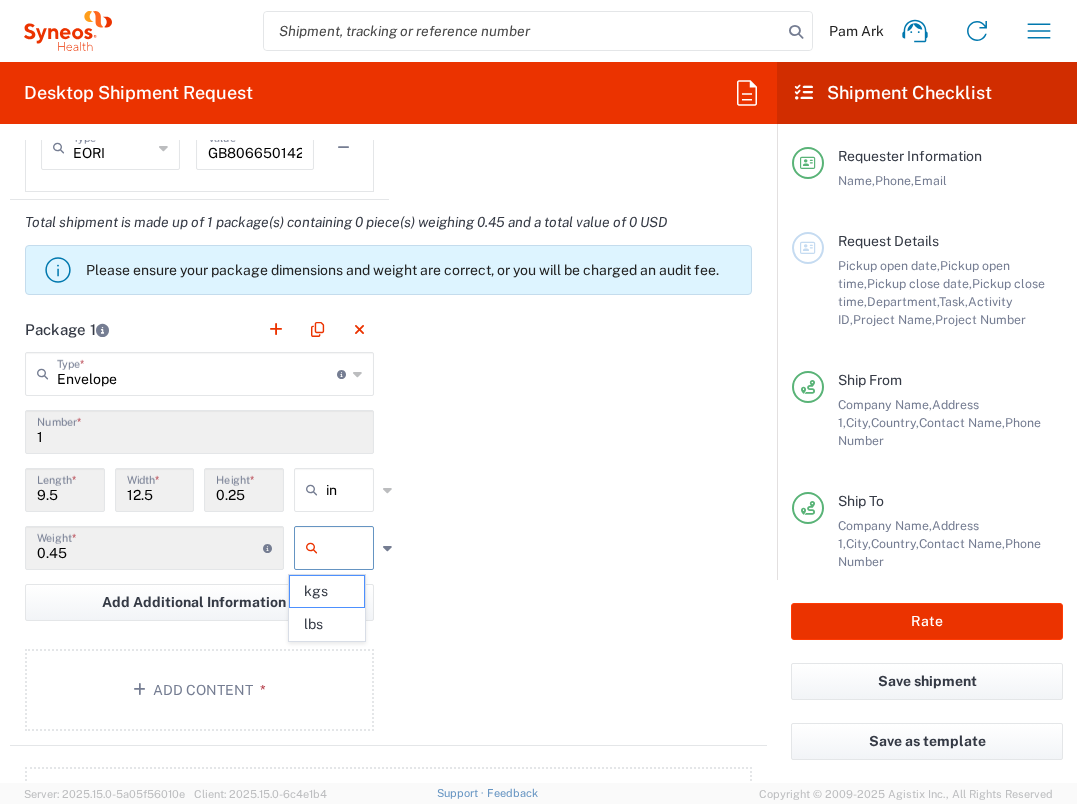click at bounding box center [351, 548] 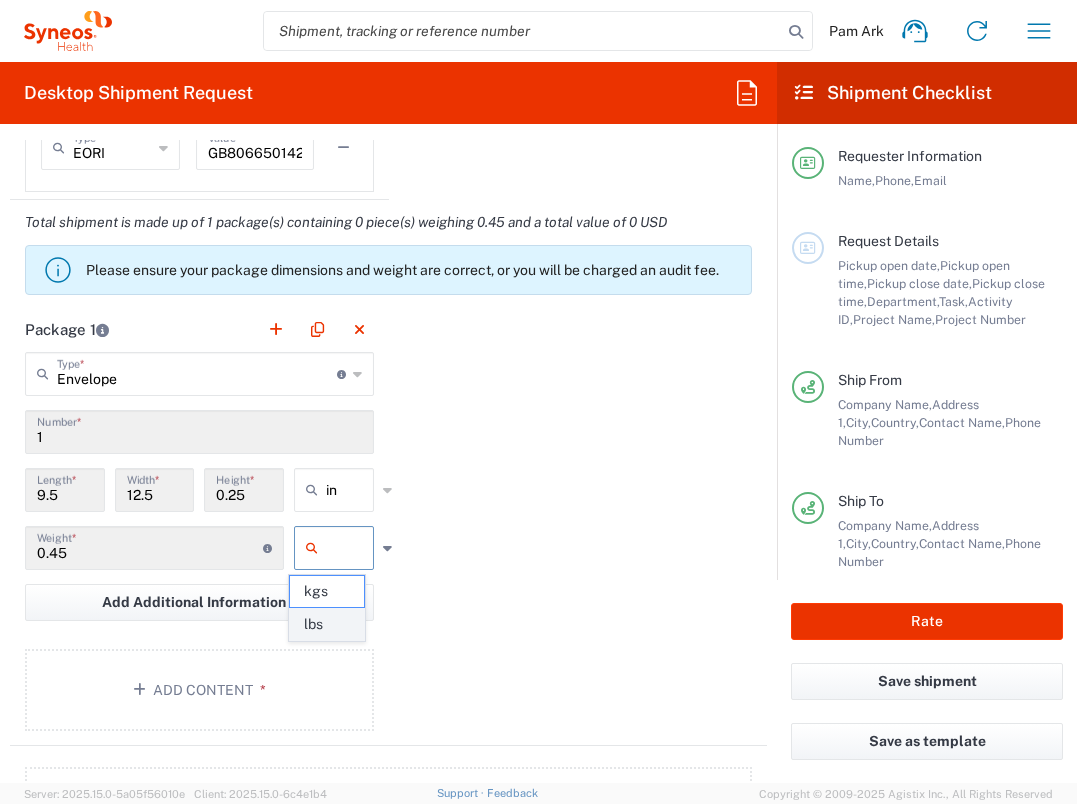 click on "lbs" 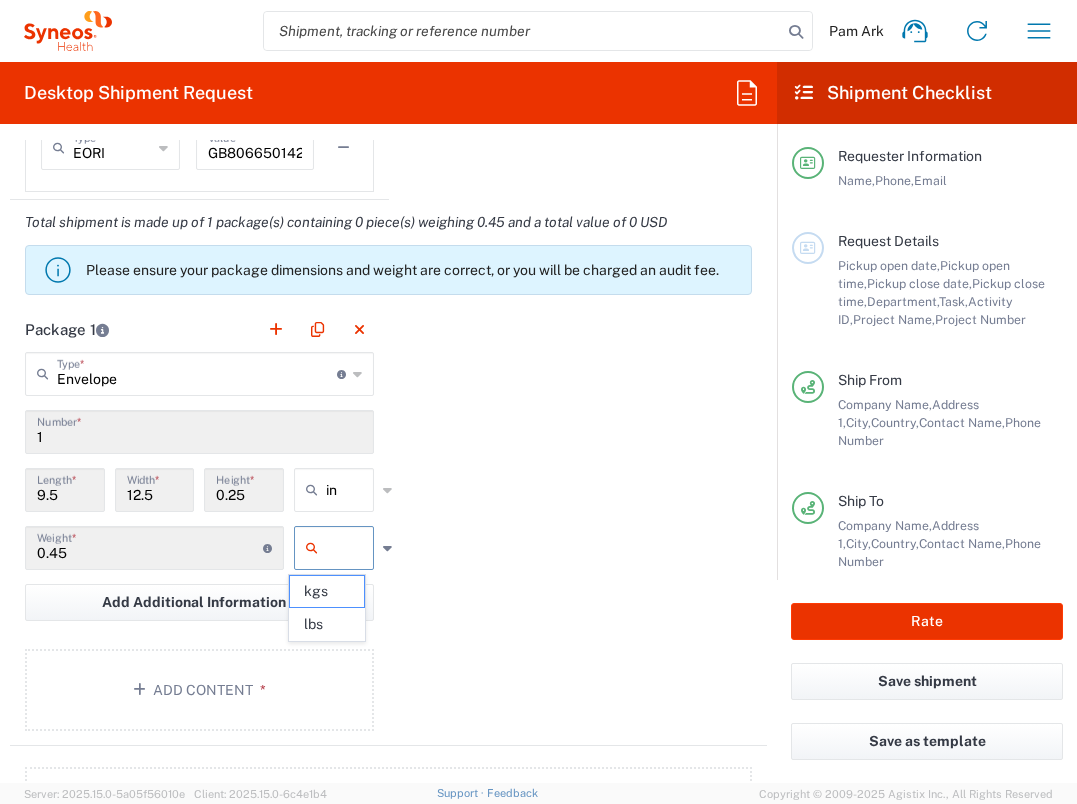 type on "lbs" 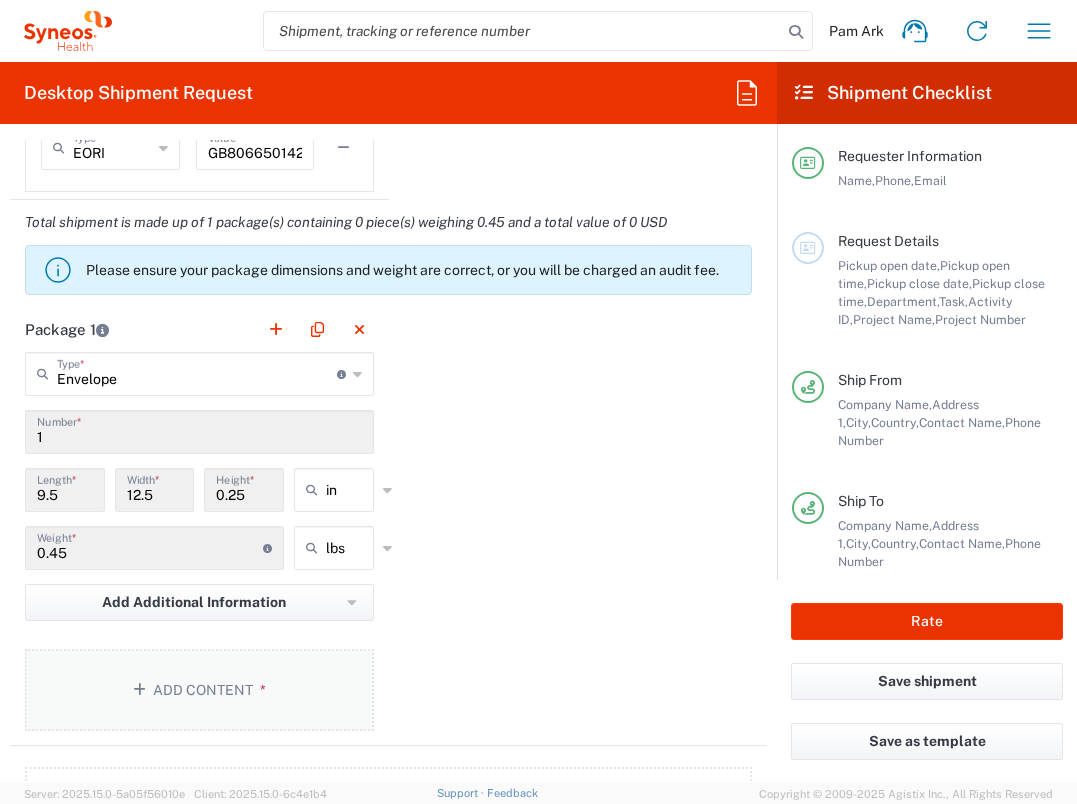 click on "Add Content *" 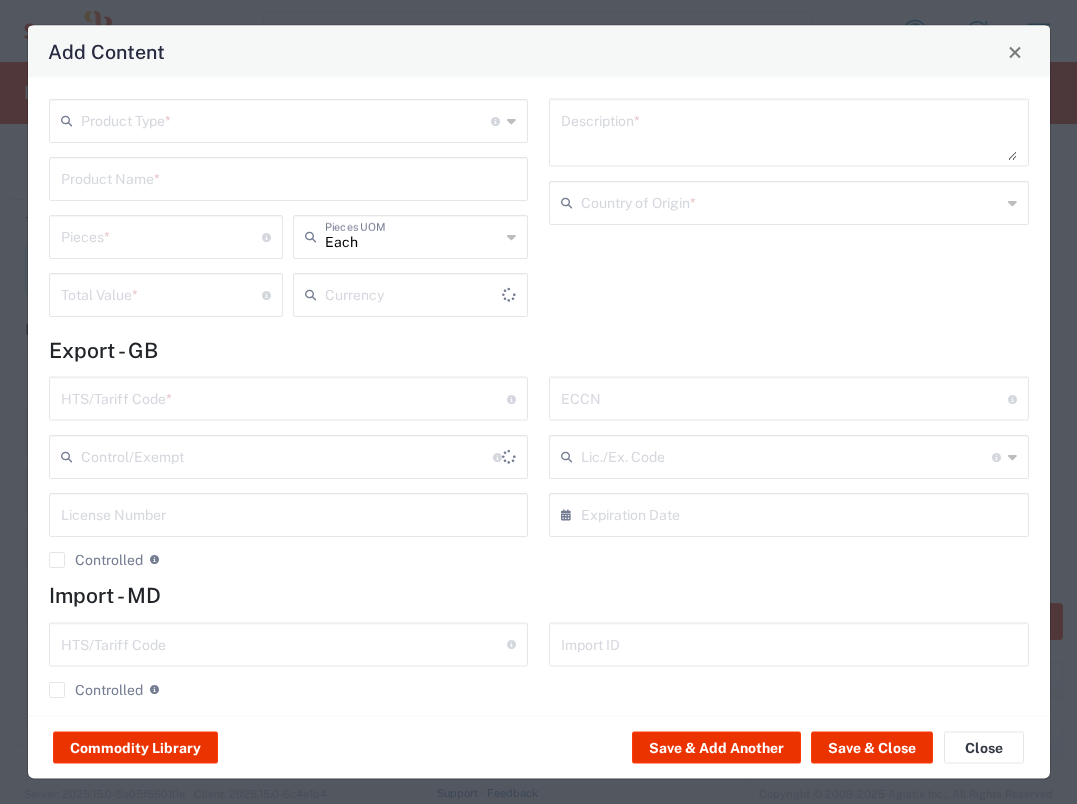 type on "US Dollar" 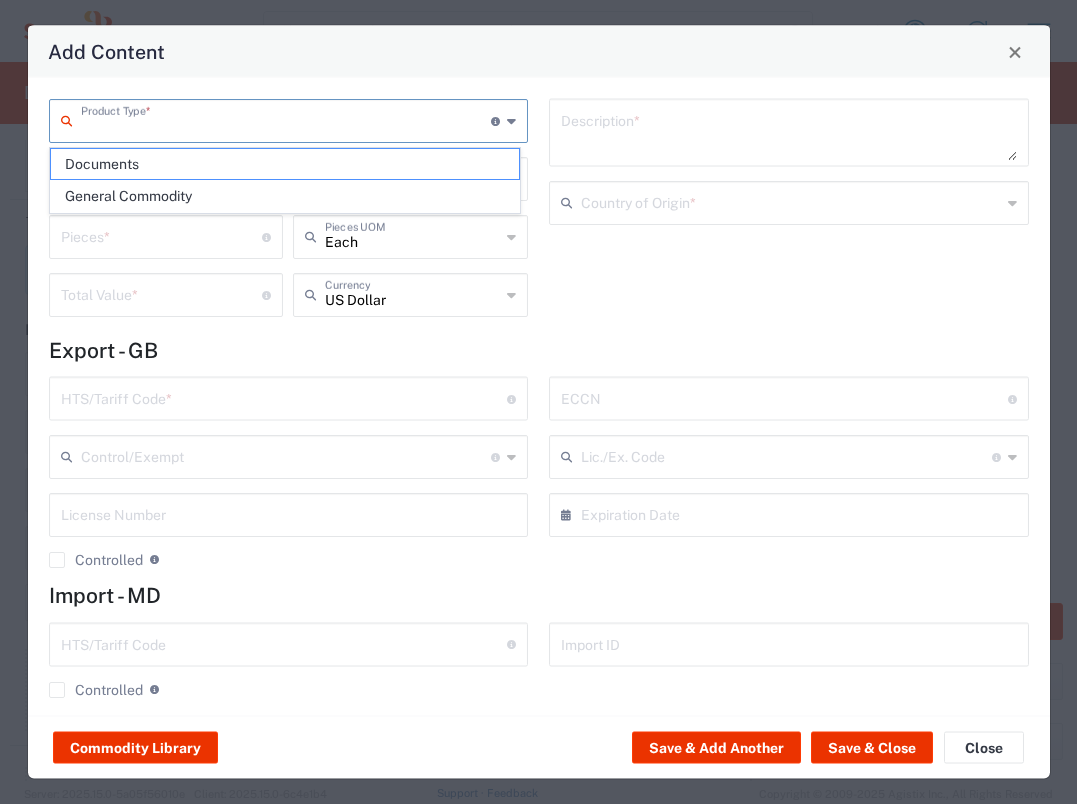 click at bounding box center [286, 119] 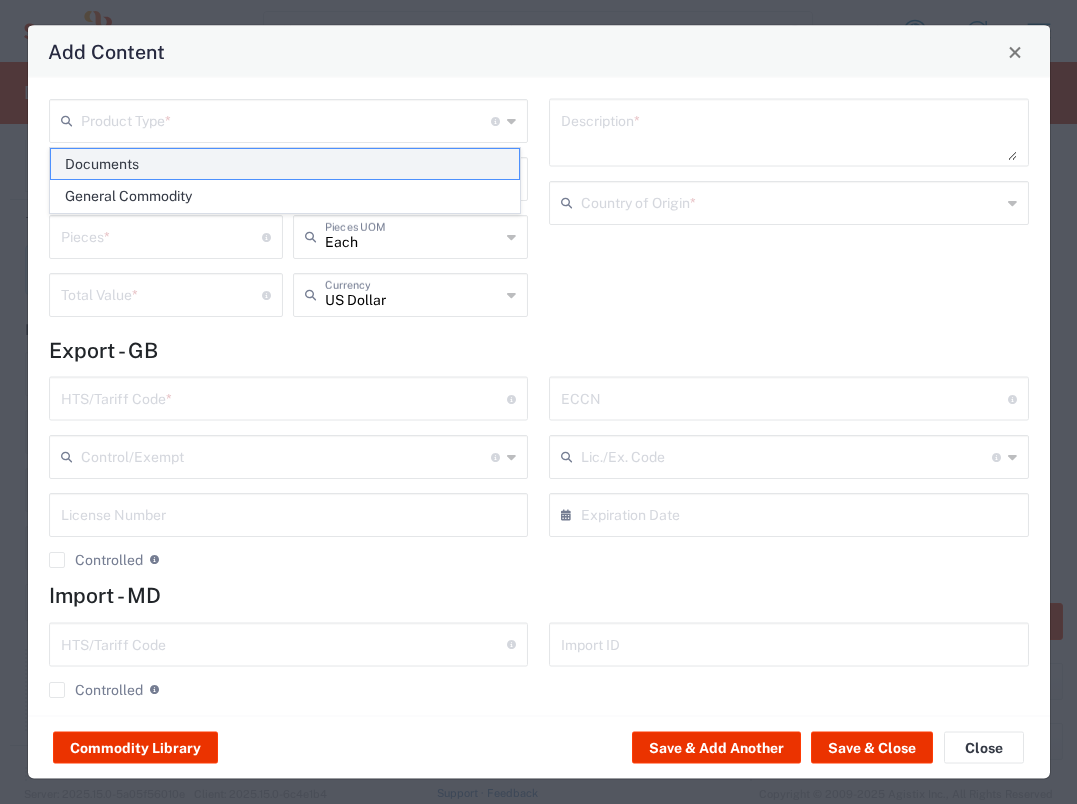 click on "Documents" 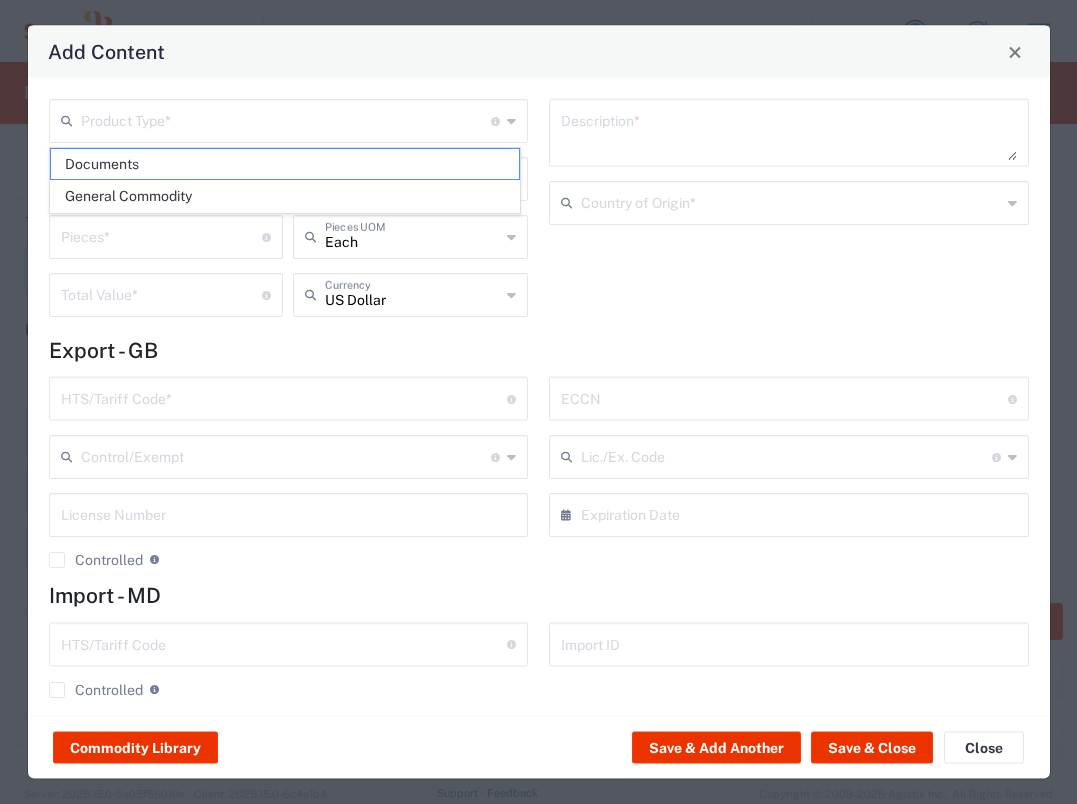 type on "Documents" 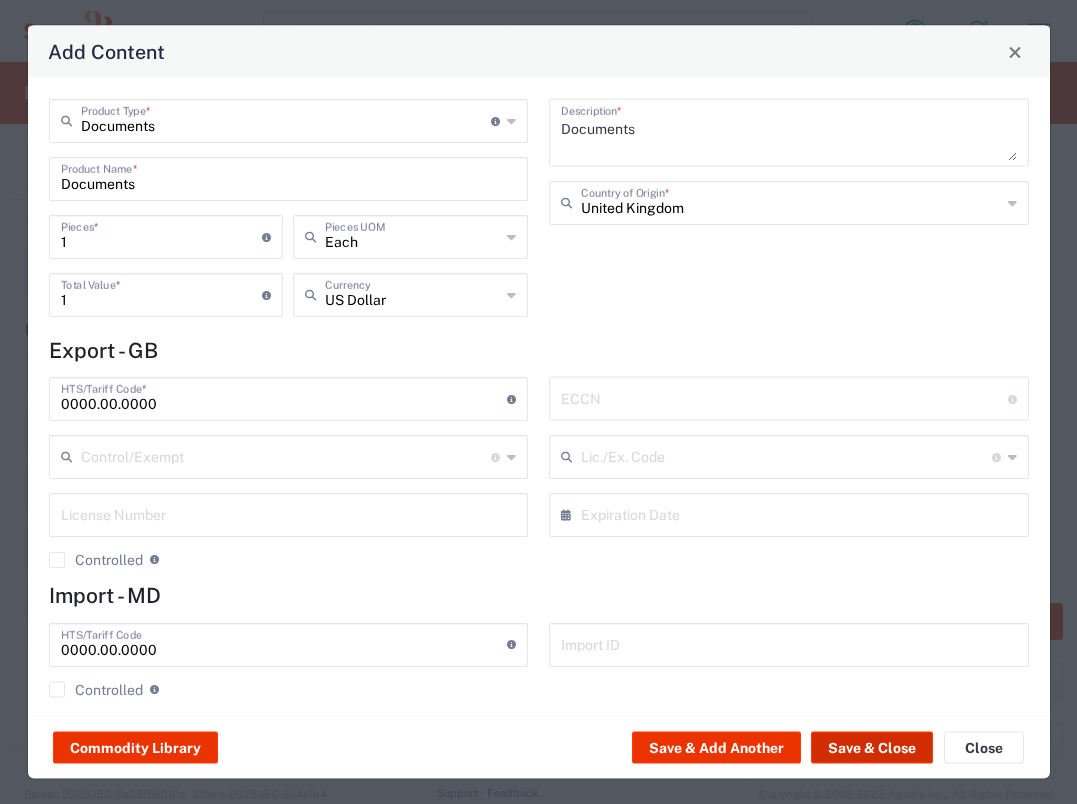click on "Save & Close" 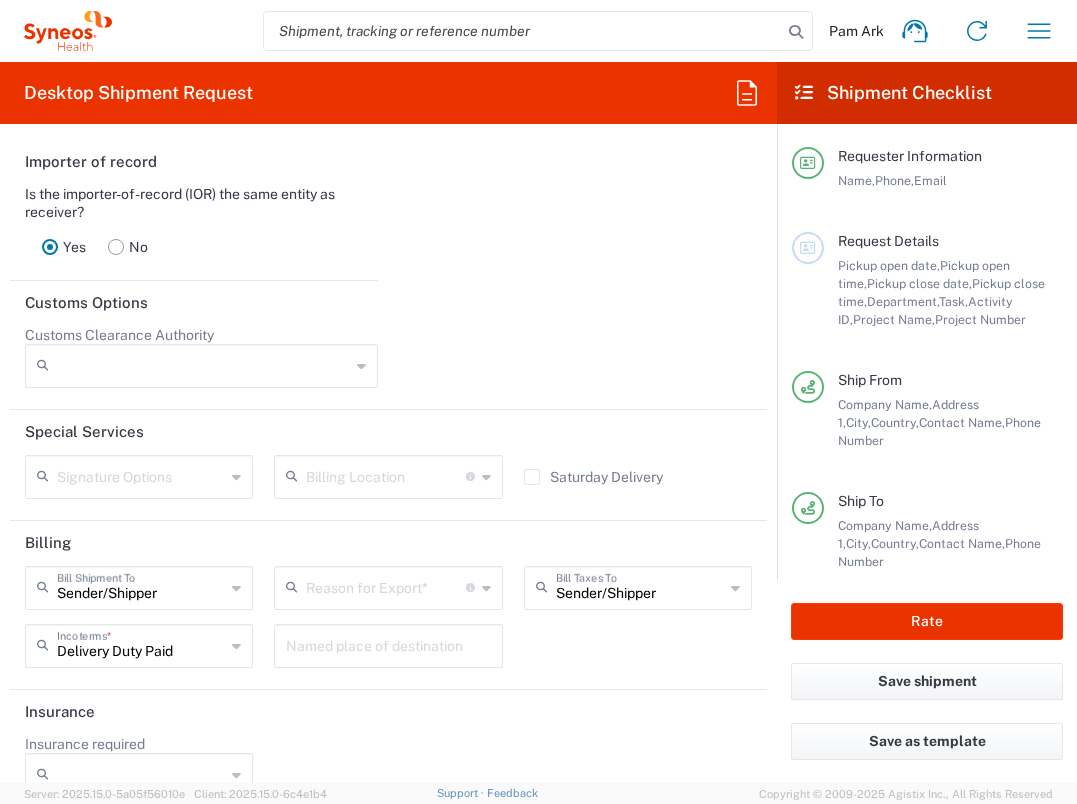 scroll, scrollTop: 2792, scrollLeft: 0, axis: vertical 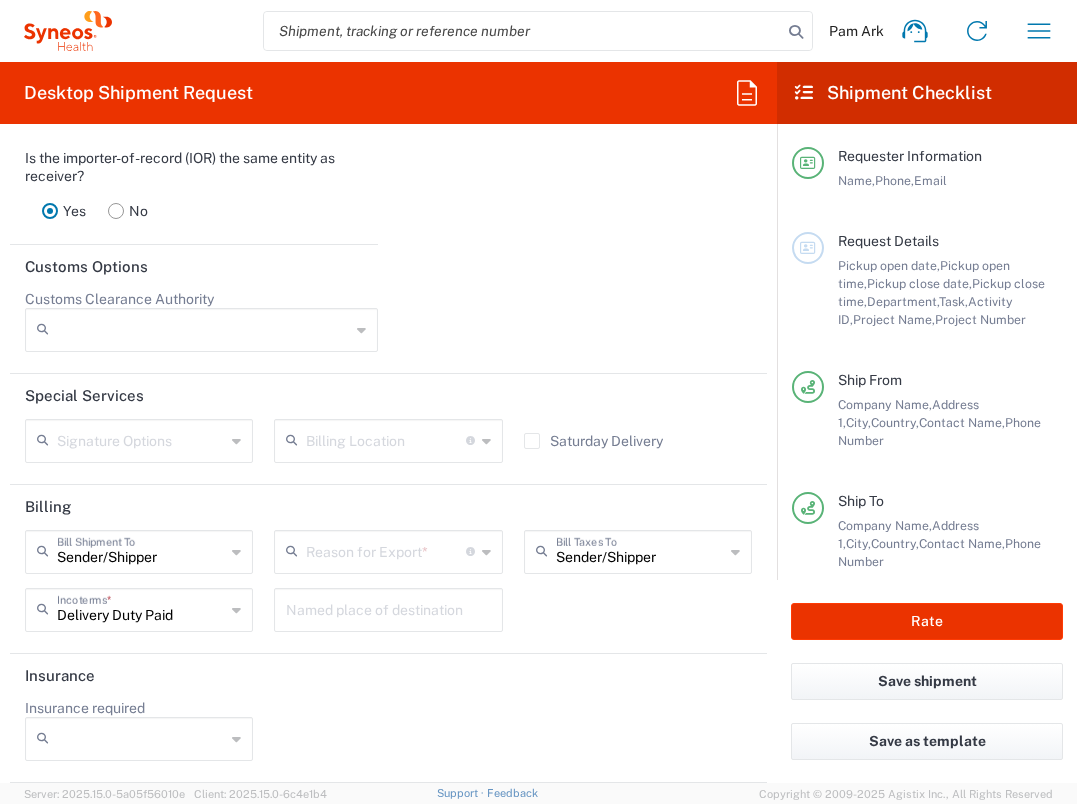 click at bounding box center (385, 550) 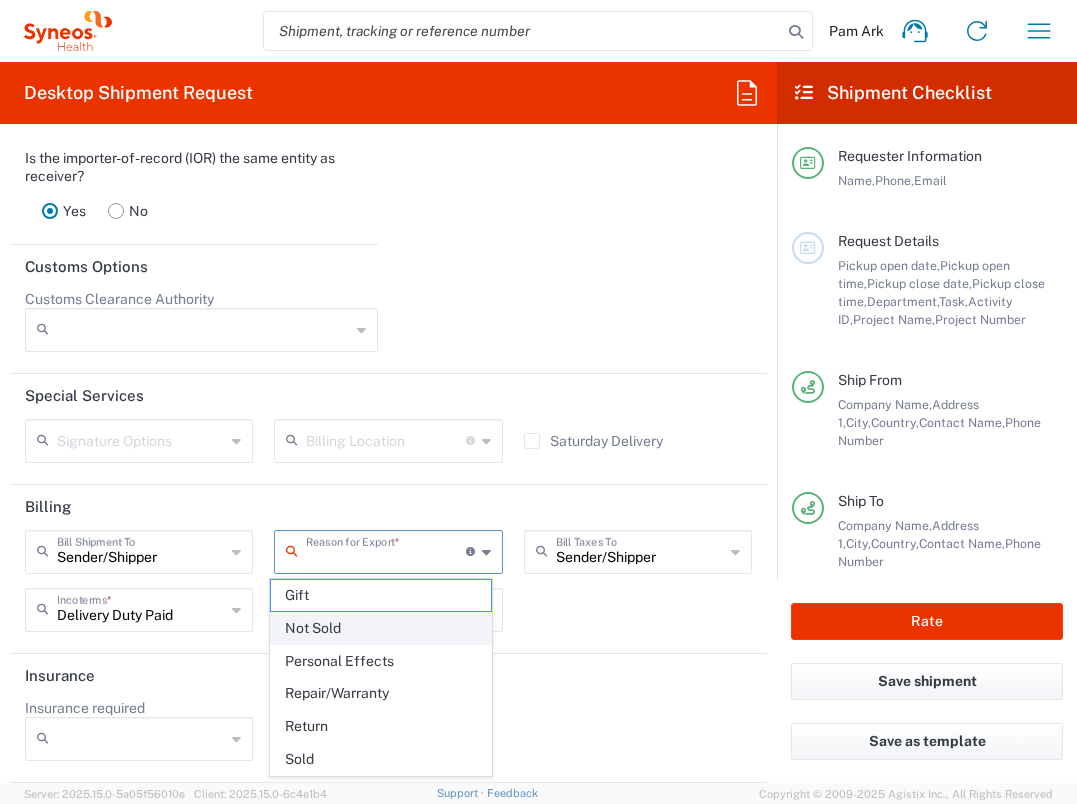 click on "Not Sold" 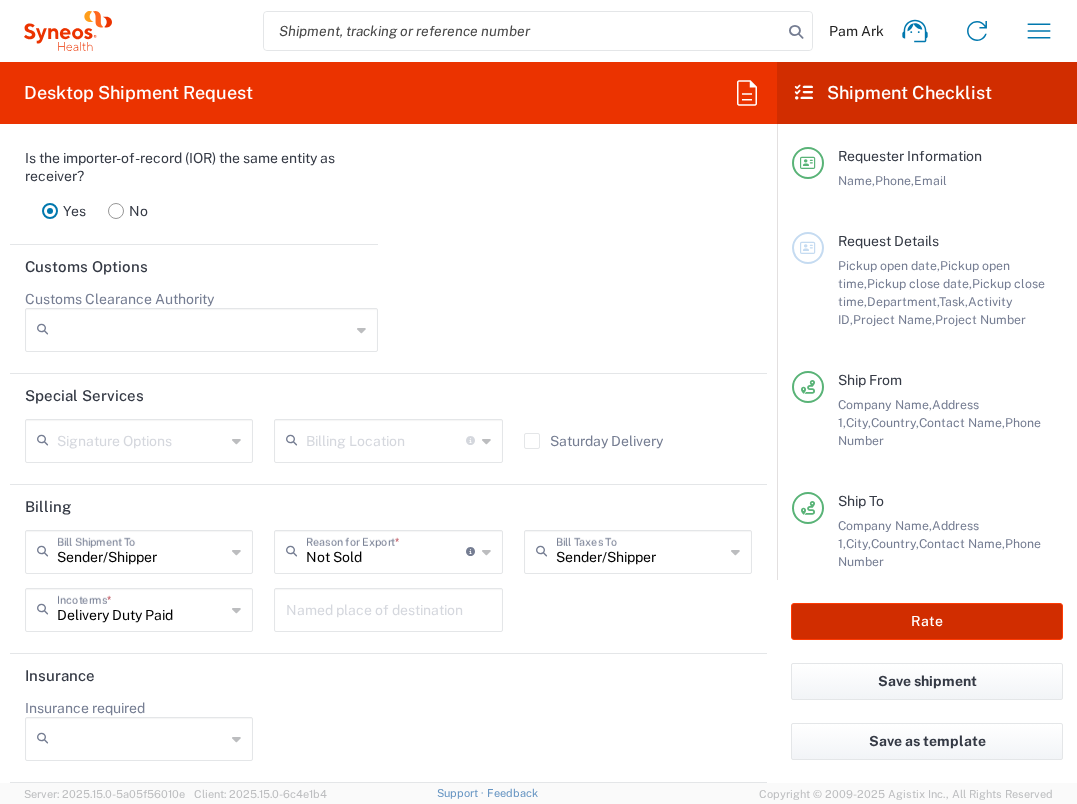 click on "Rate" 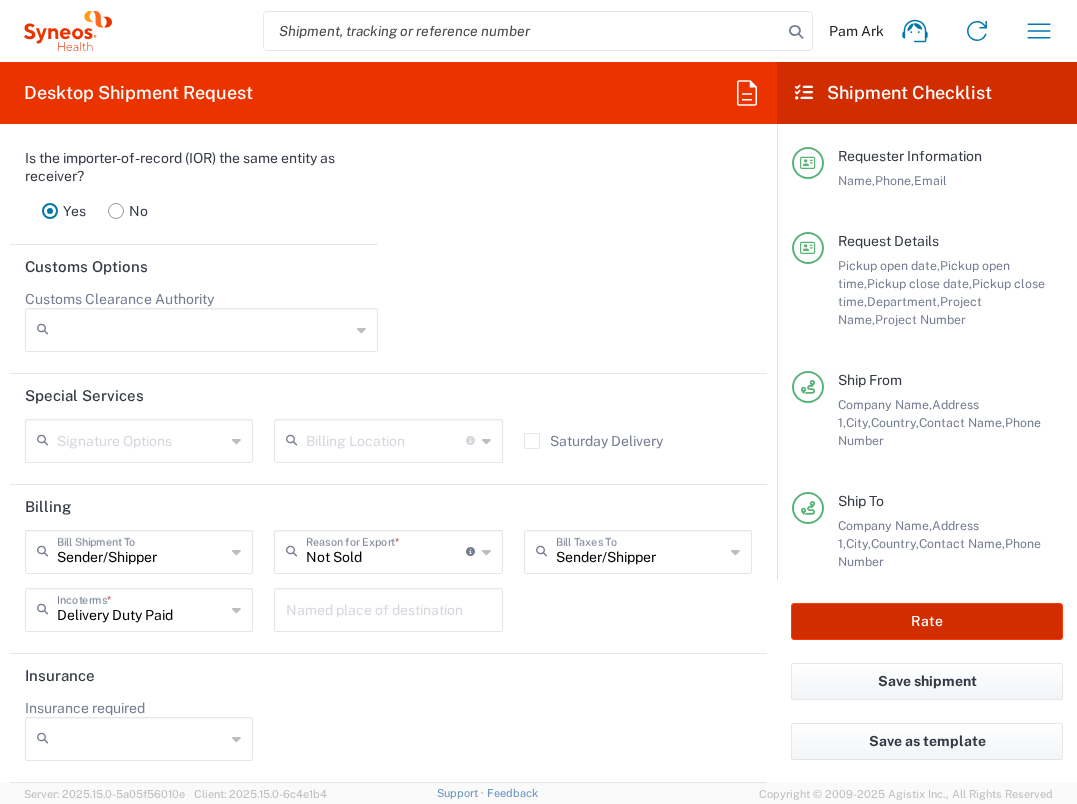 type on "7044695" 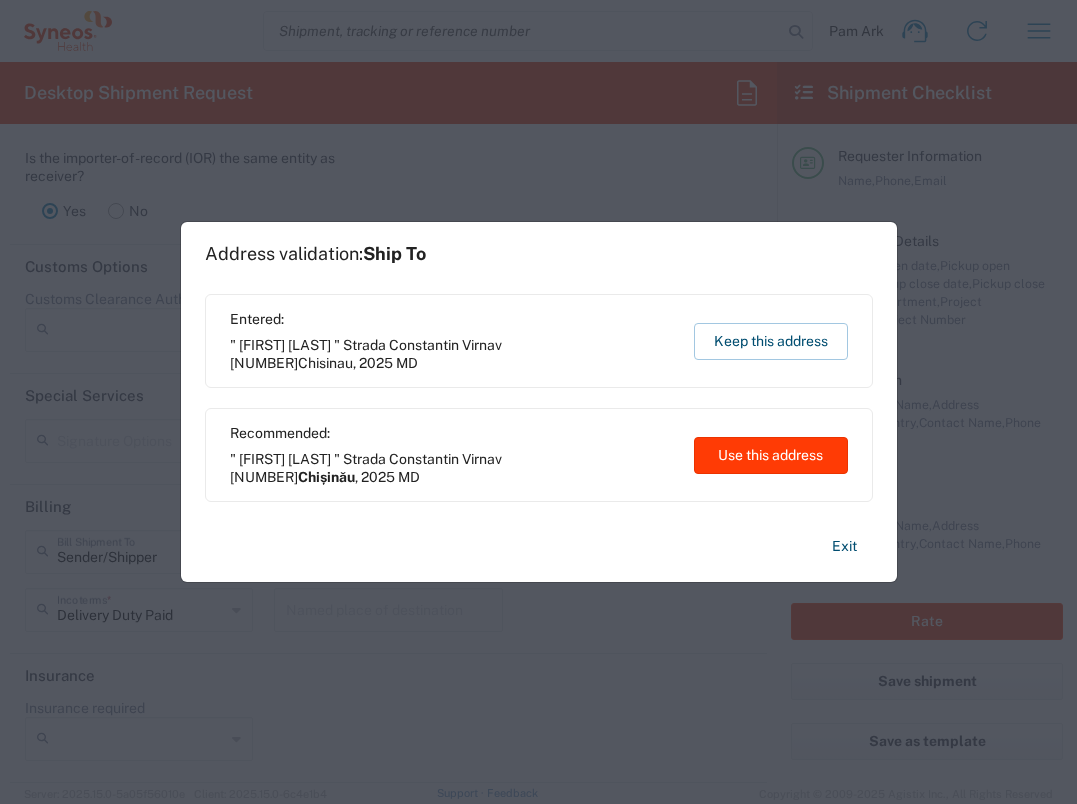 click on "Use this address" 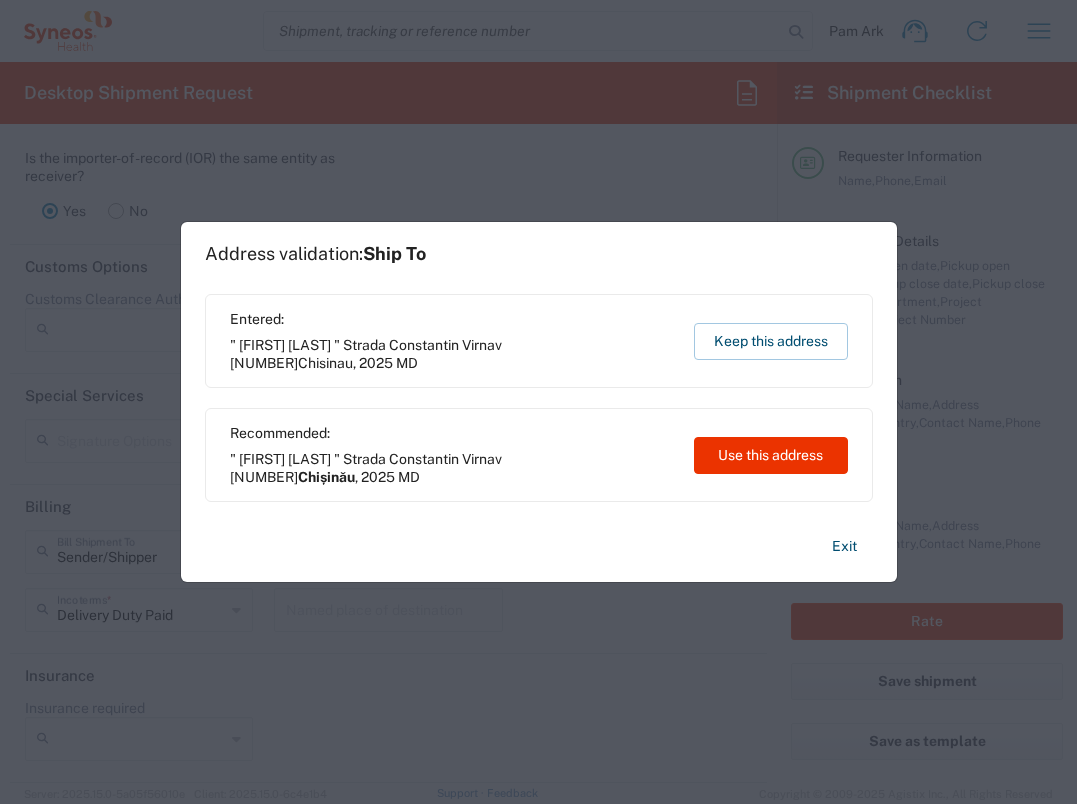 type on "Chișinău" 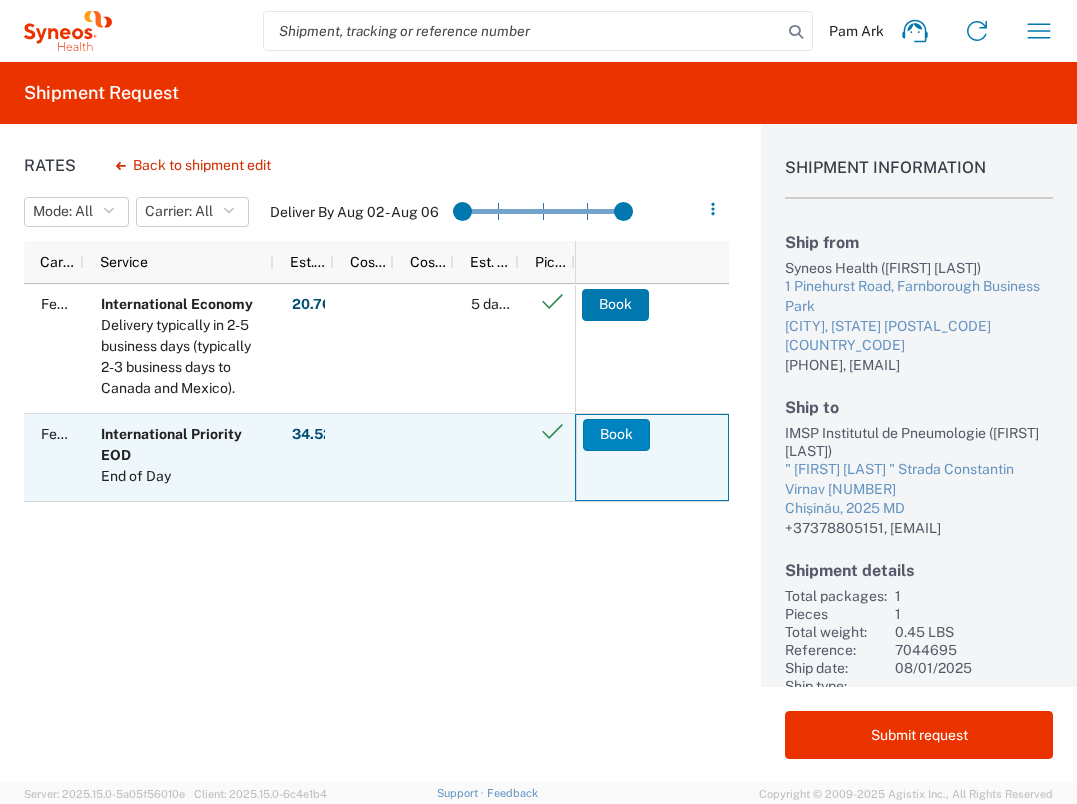 click on "Book" 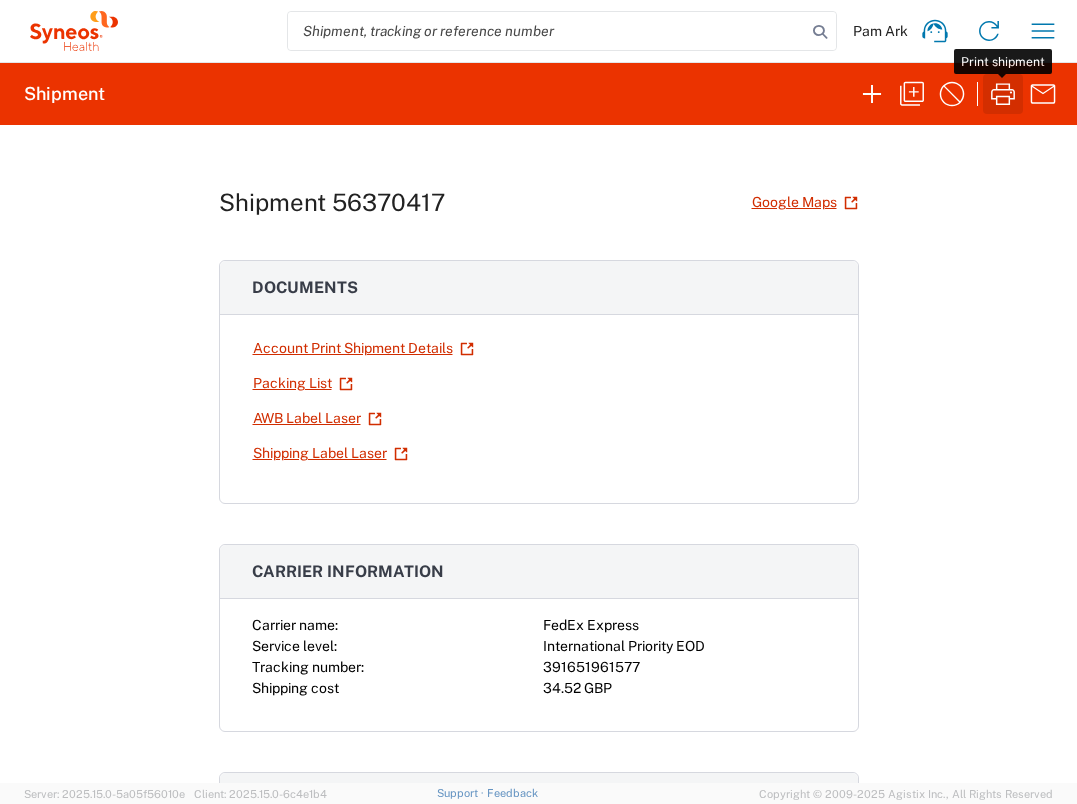 click 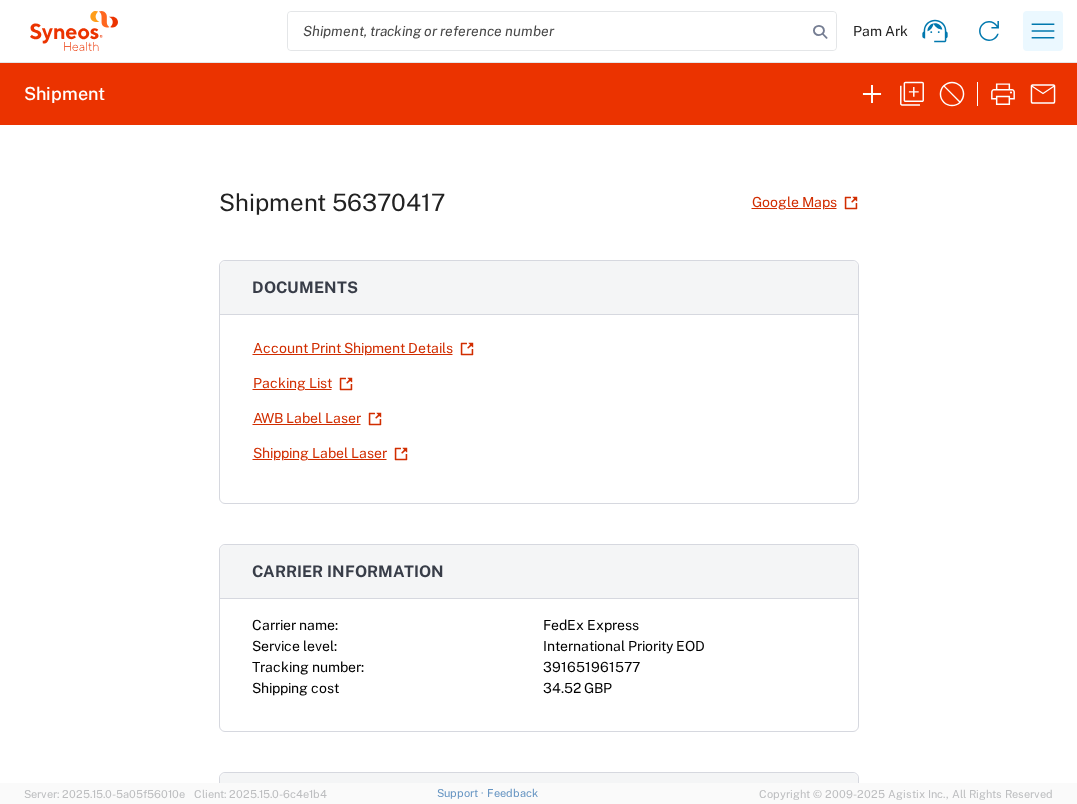 click 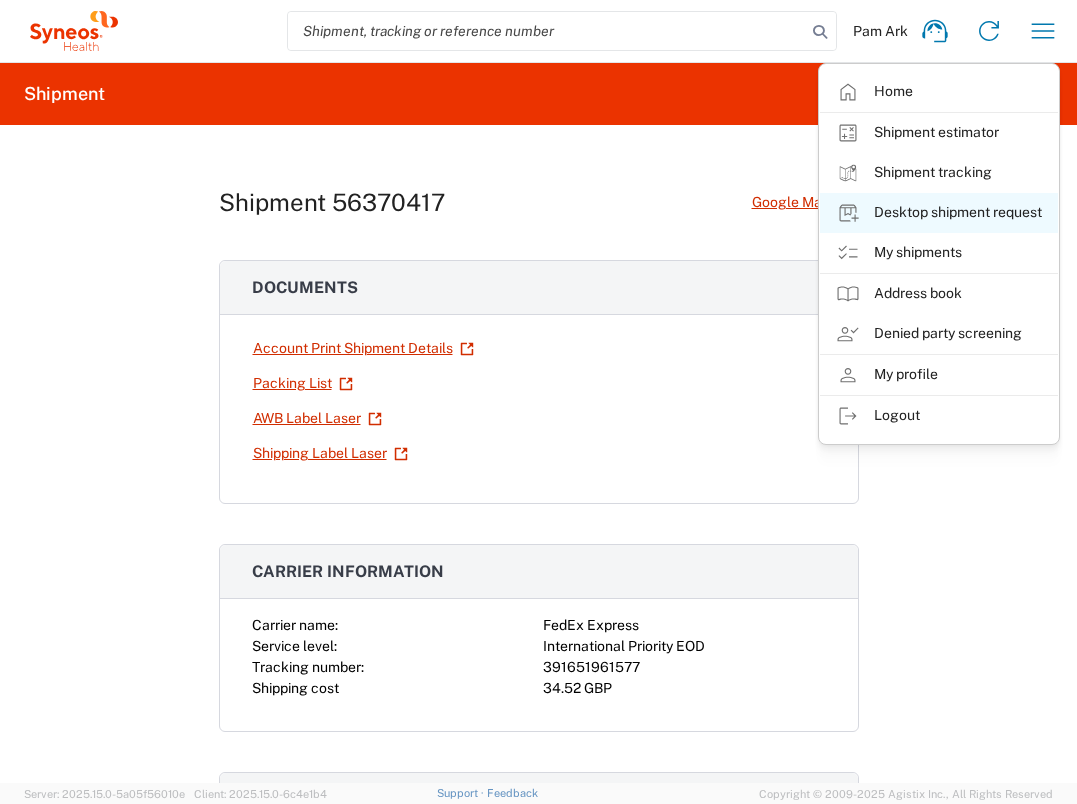 click on "Desktop shipment request" 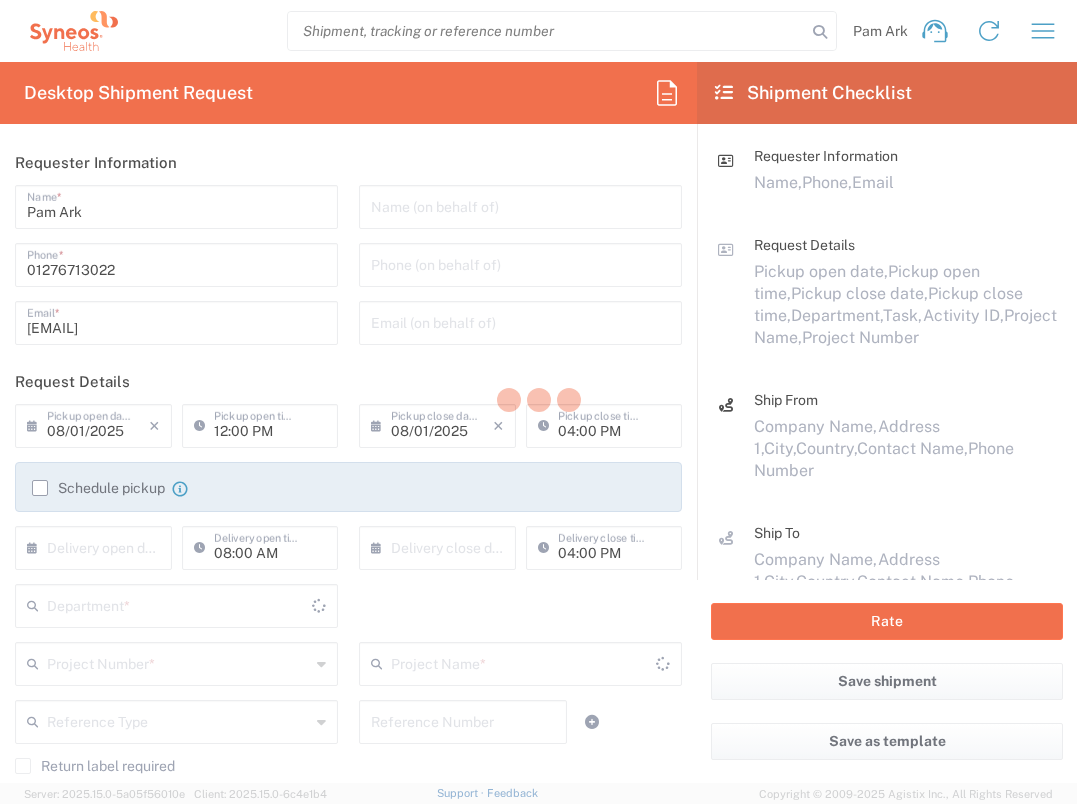 type on "3235" 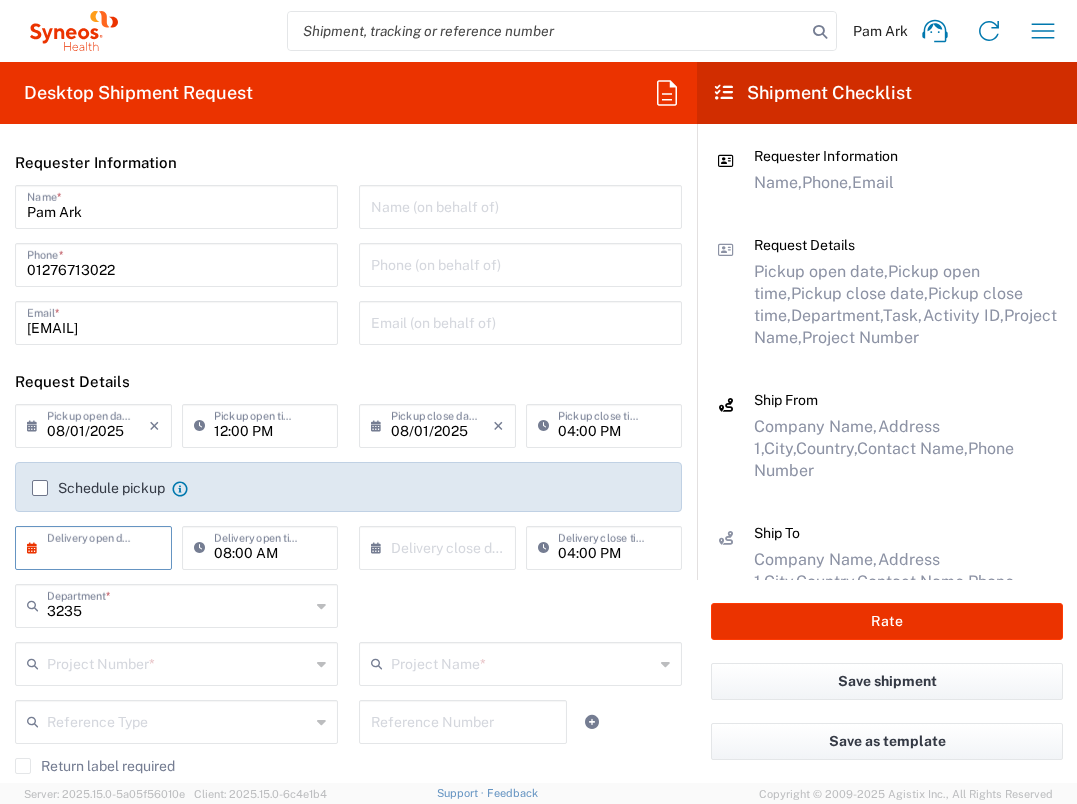 click at bounding box center (98, 546) 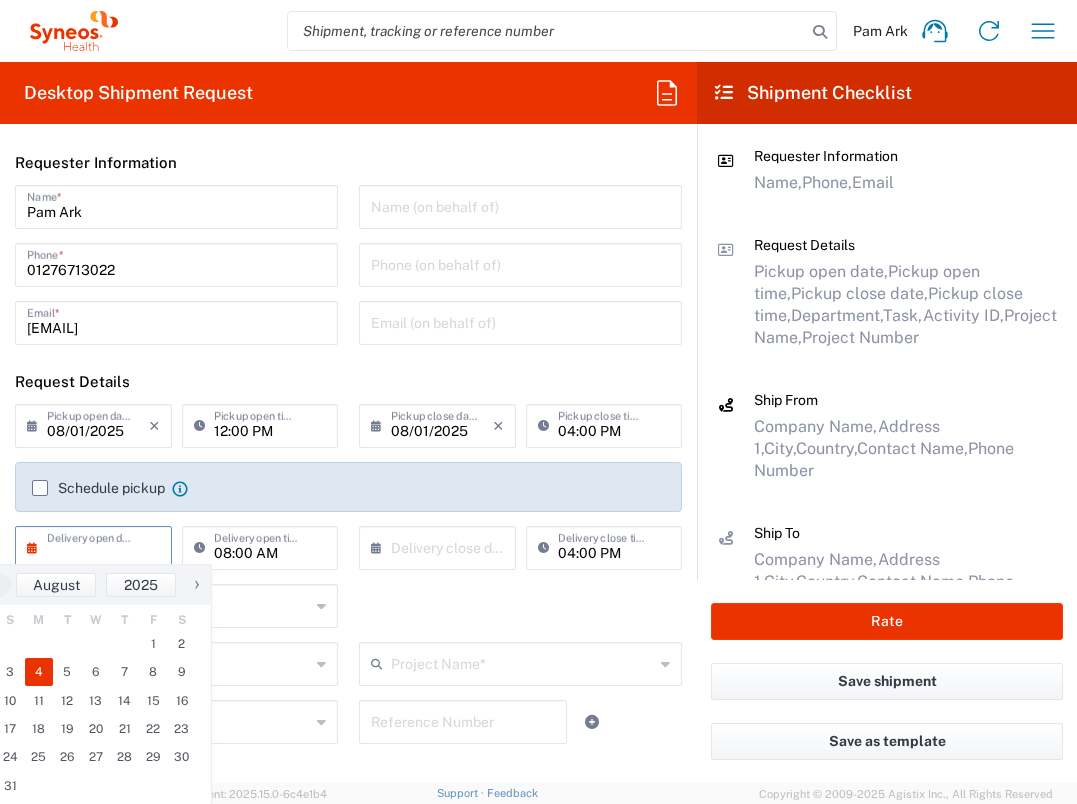 click on "4" 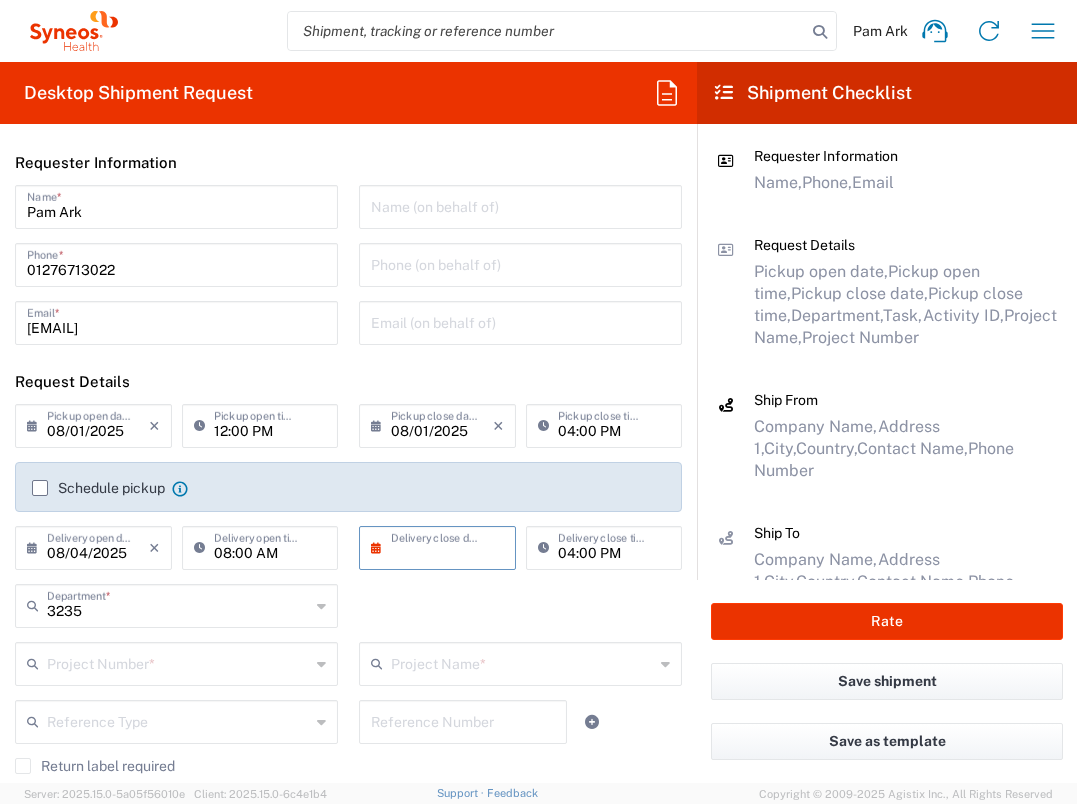click at bounding box center (442, 546) 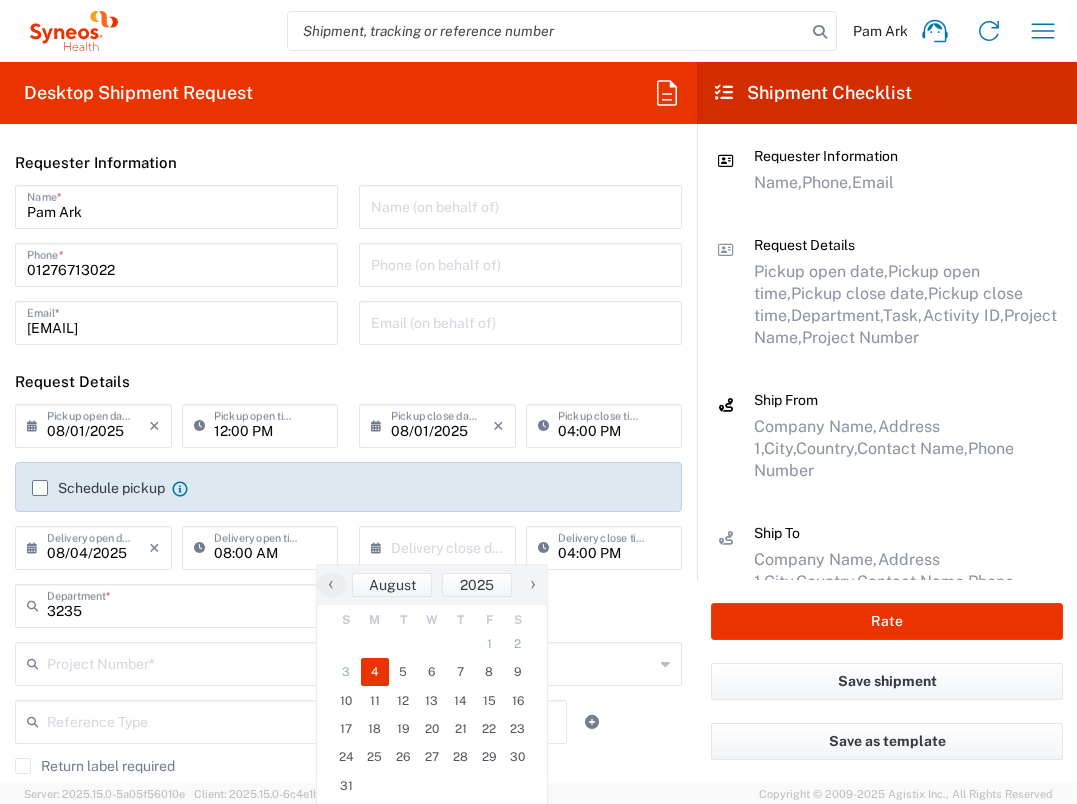 click on "4" 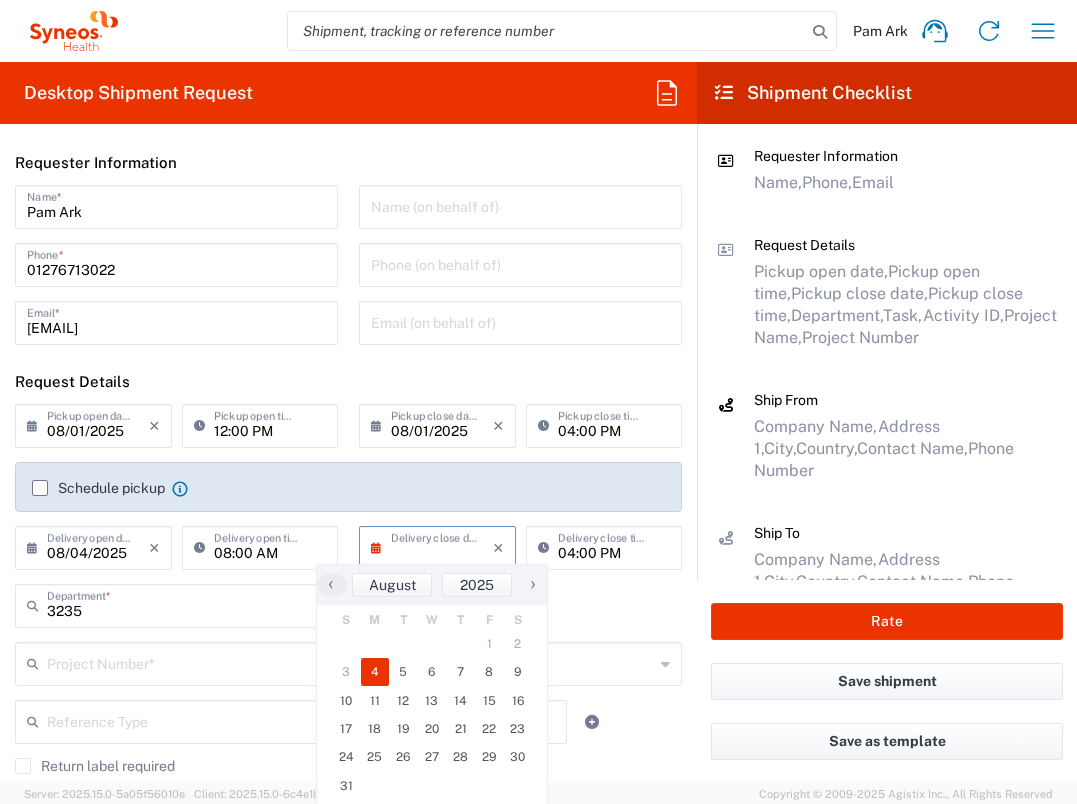type on "08/04/2025" 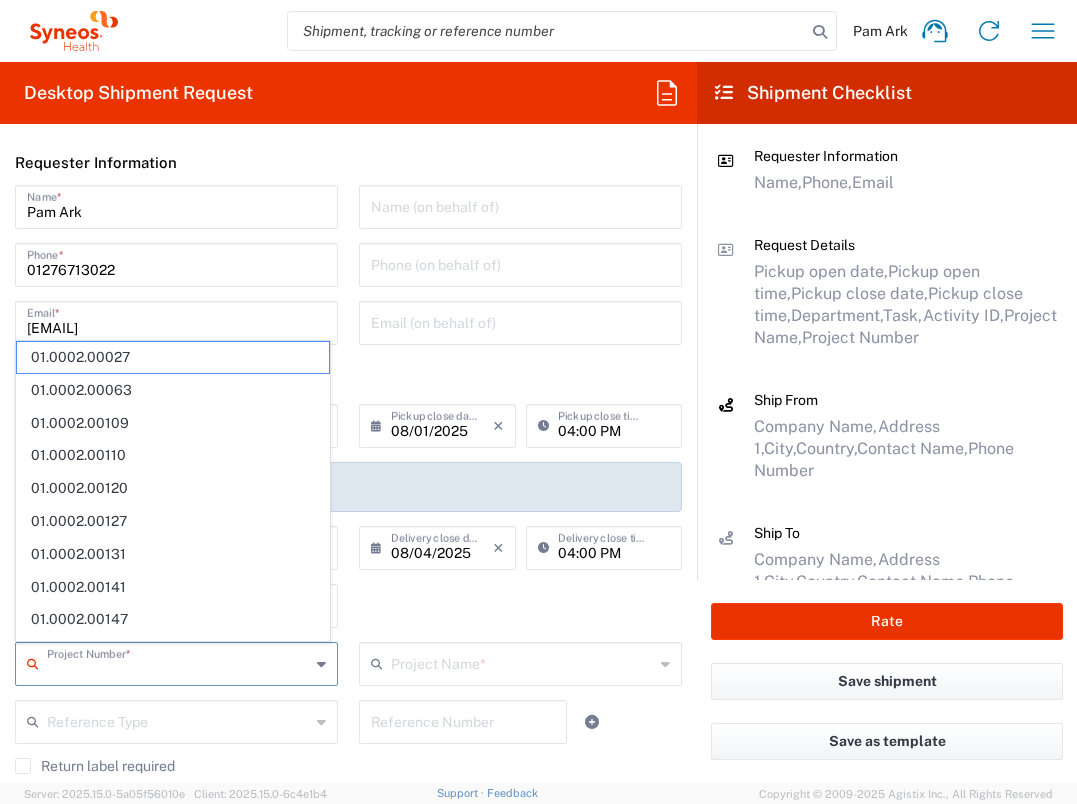 click at bounding box center (178, 662) 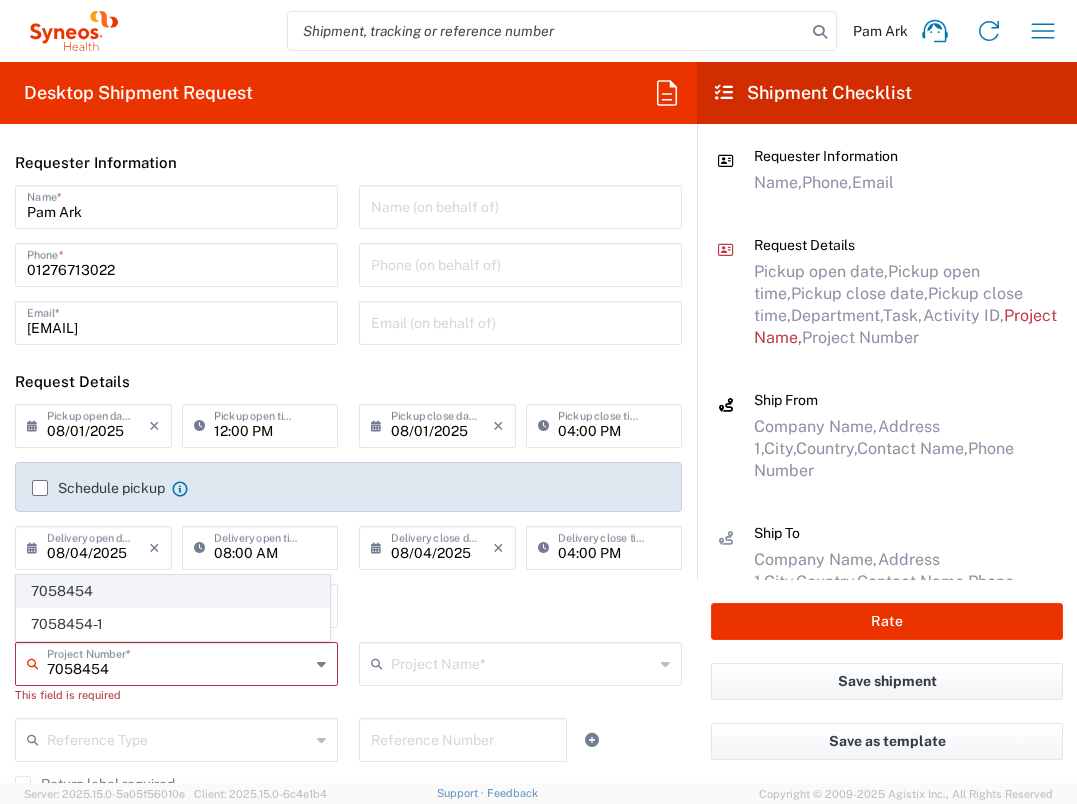 type on "7058454" 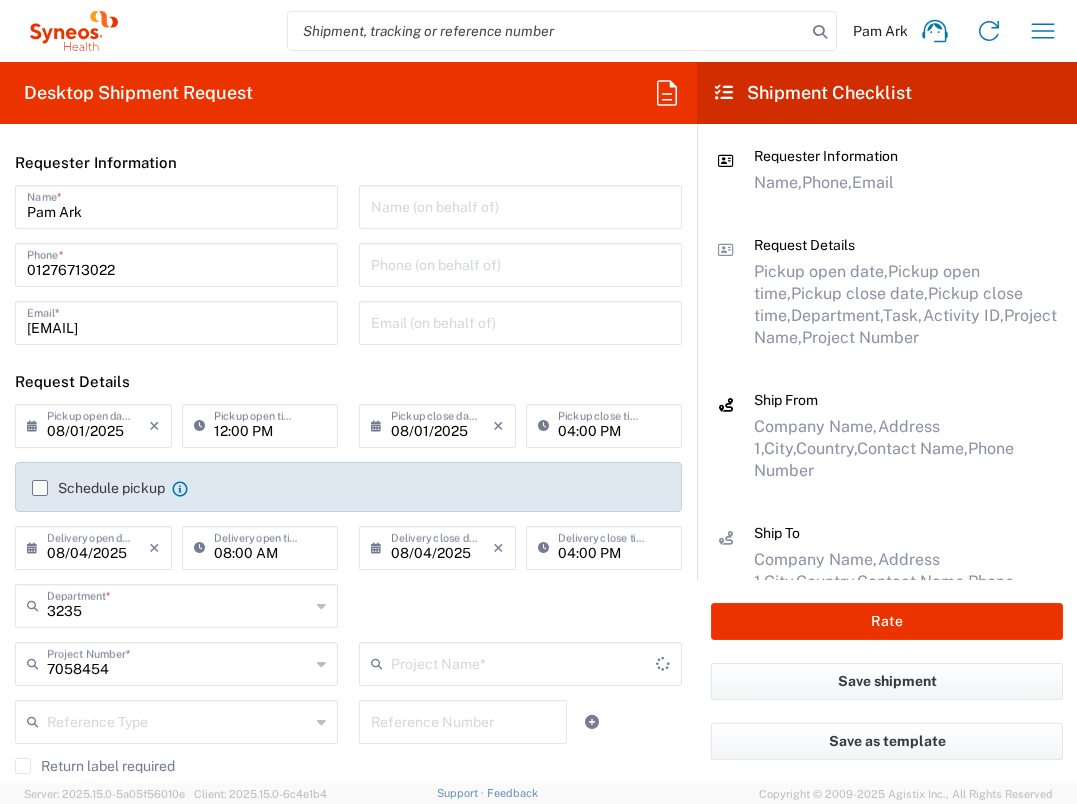 type on "IMMUNOVANT 7058454" 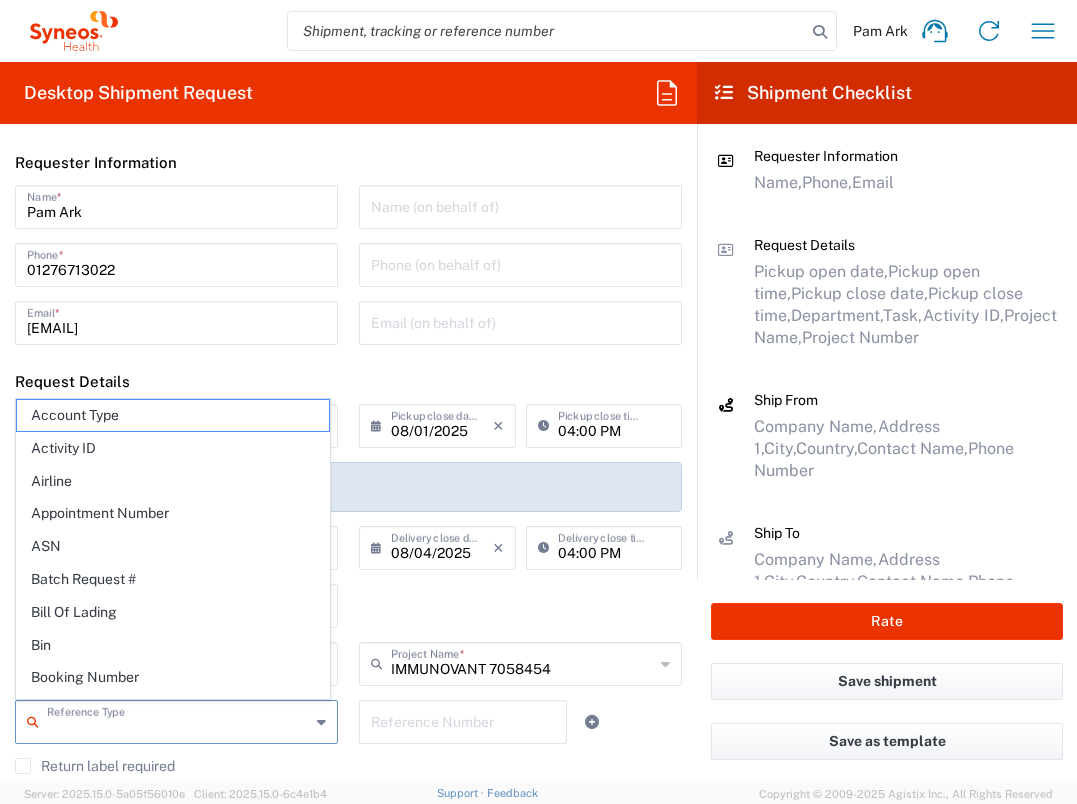 click at bounding box center (178, 720) 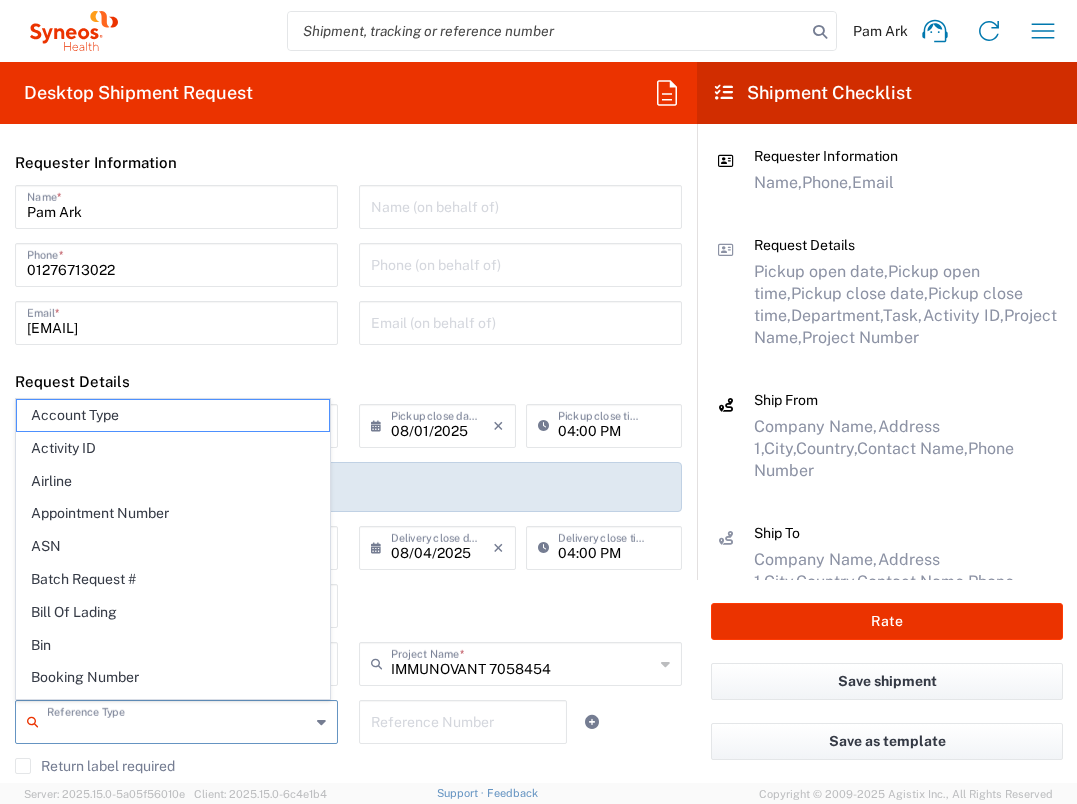 click on "3235  Department  * 3235 3000 3100 3109 3110 3111 3112 3125 3130 3135 3136 3150 3155 3165 3171 3172 3190 3191 3192 3193 3194 3200 3201 3202 3210 3211 Dept 3212 3213 3214 3215 3216 3218 3220 3221 3222 3223 3225 3226 3227 3228 3229 3230 3231 3232 3233 3234 3236 3237 3238 3240 3241" 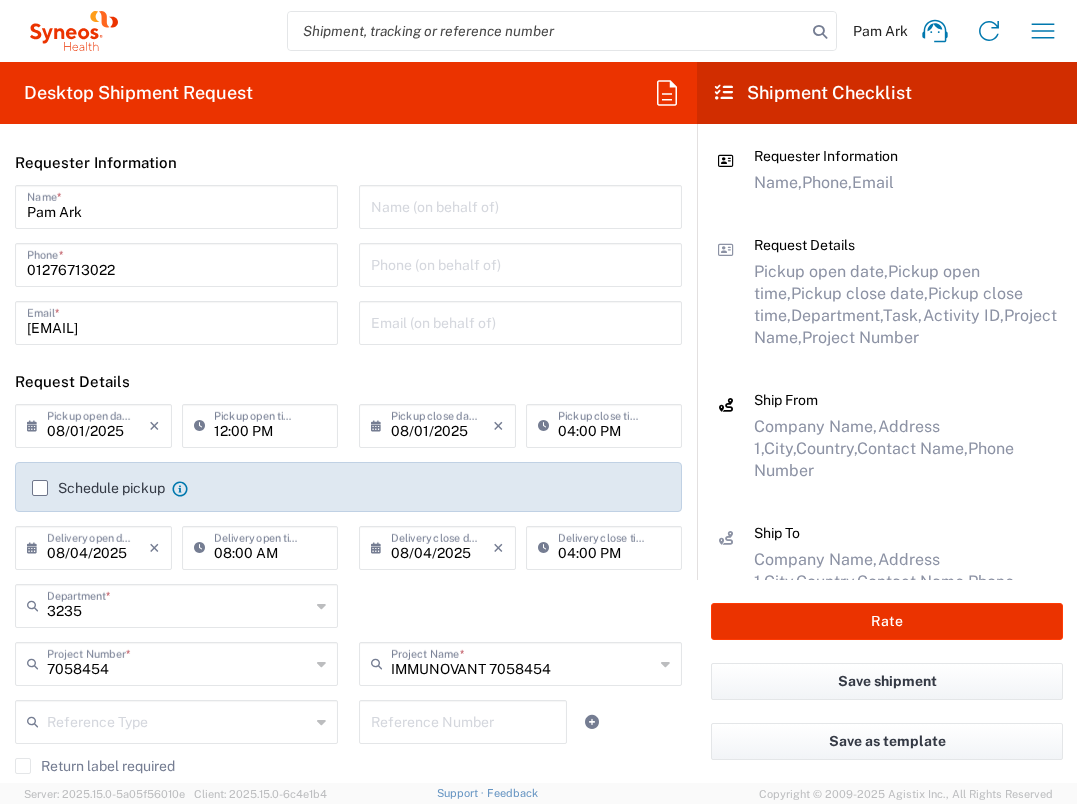 scroll, scrollTop: 332, scrollLeft: 0, axis: vertical 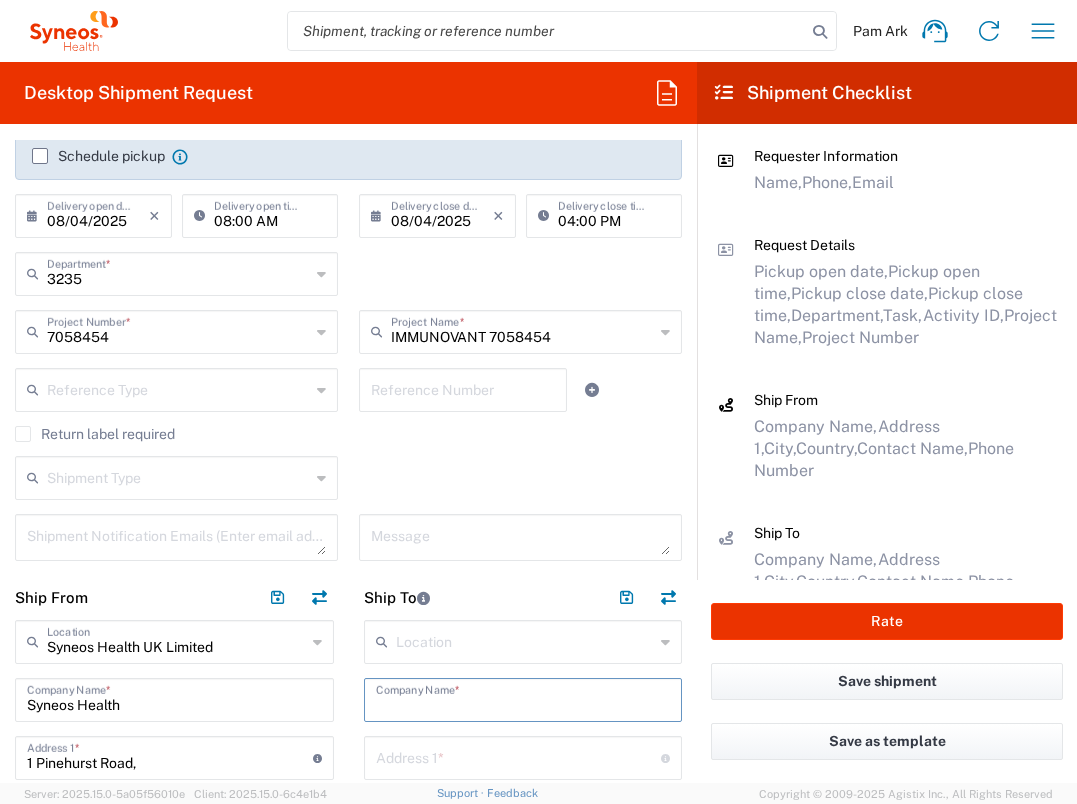 click at bounding box center (523, 698) 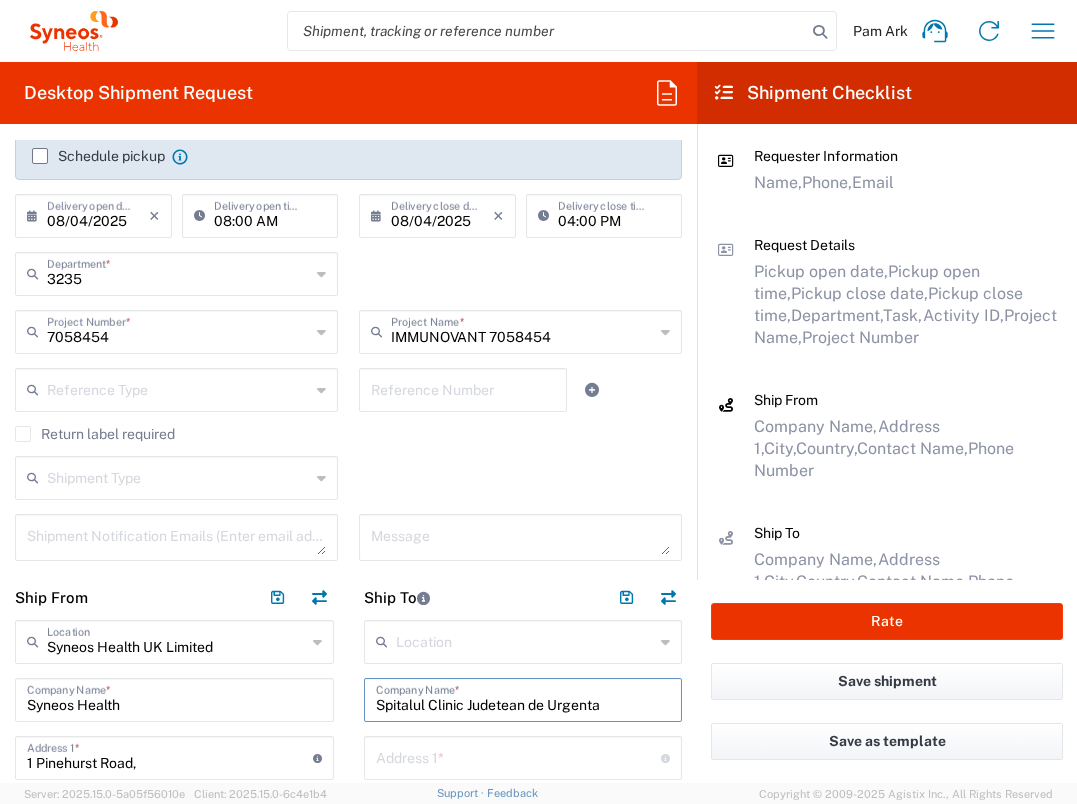 type on "Spitalul Clinic Judetean de Urgenta" 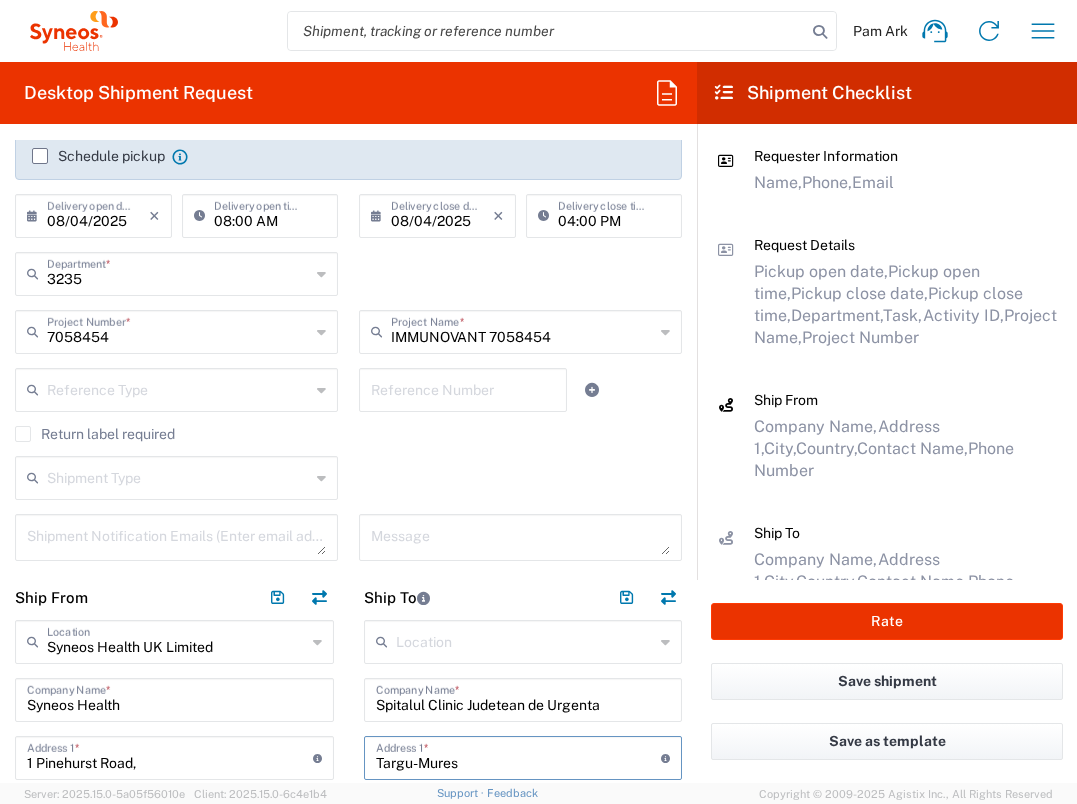 type on "Targu-Mures" 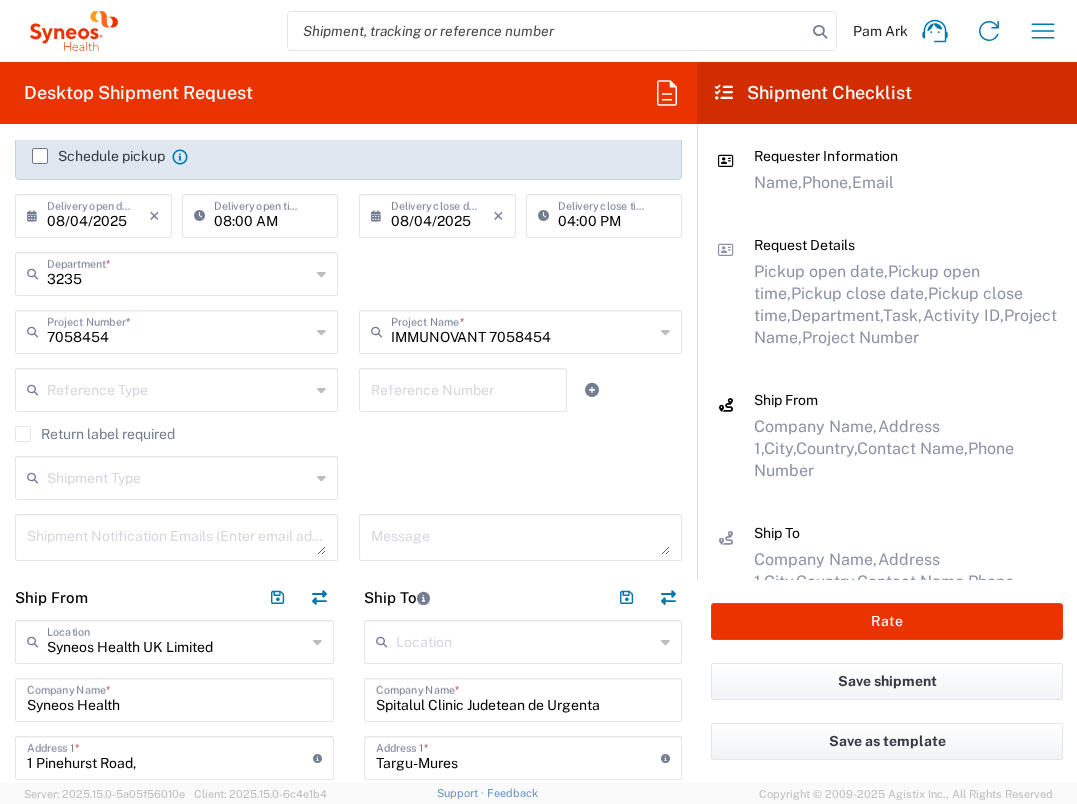 scroll, scrollTop: 685, scrollLeft: 0, axis: vertical 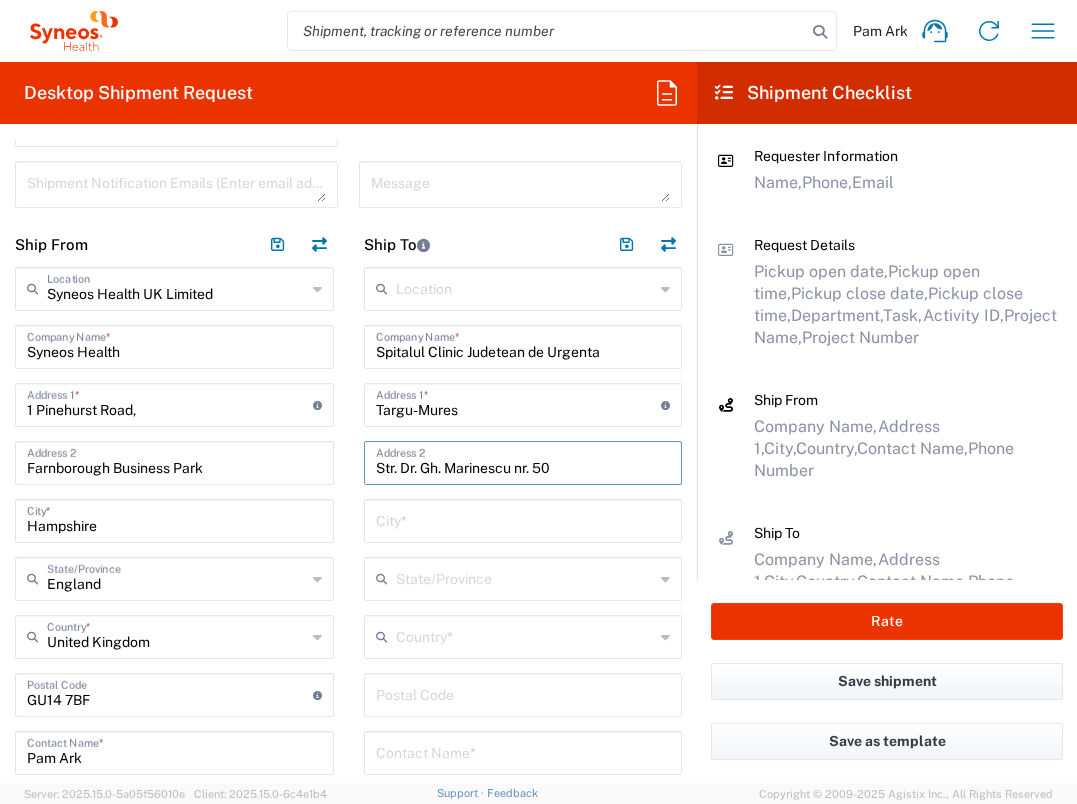 type on "Str. Dr. Gh. Marinescu nr. 50" 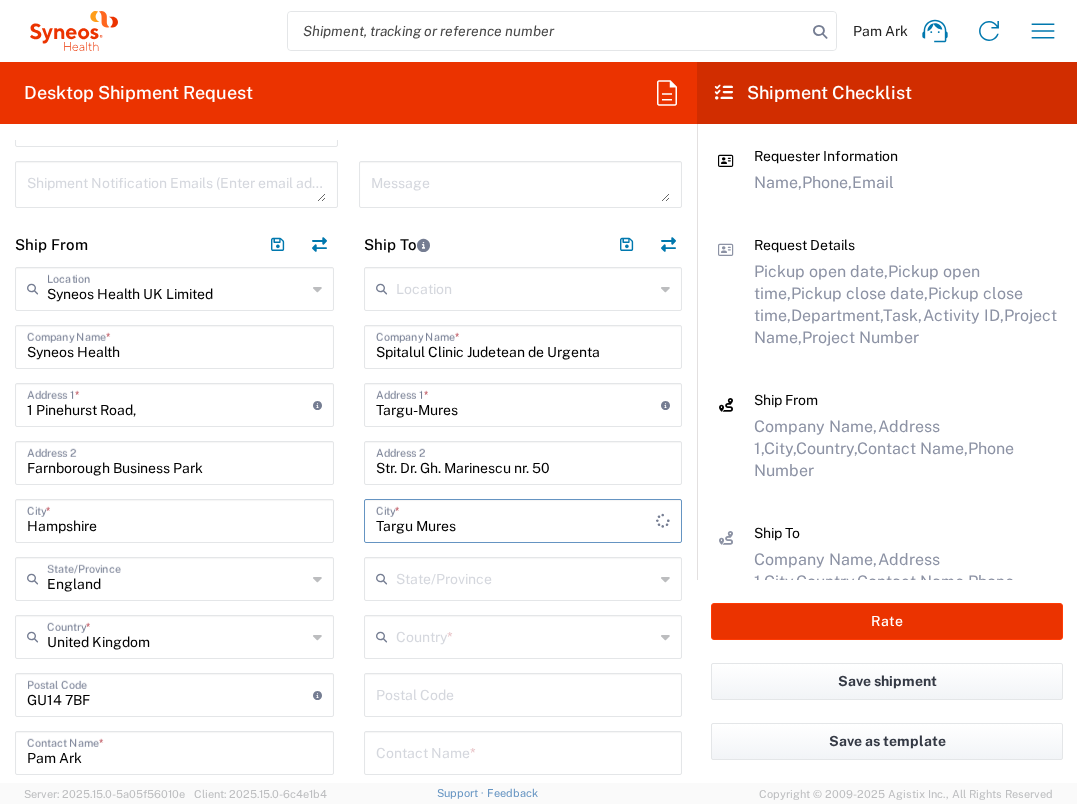 type on "Targu Mures" 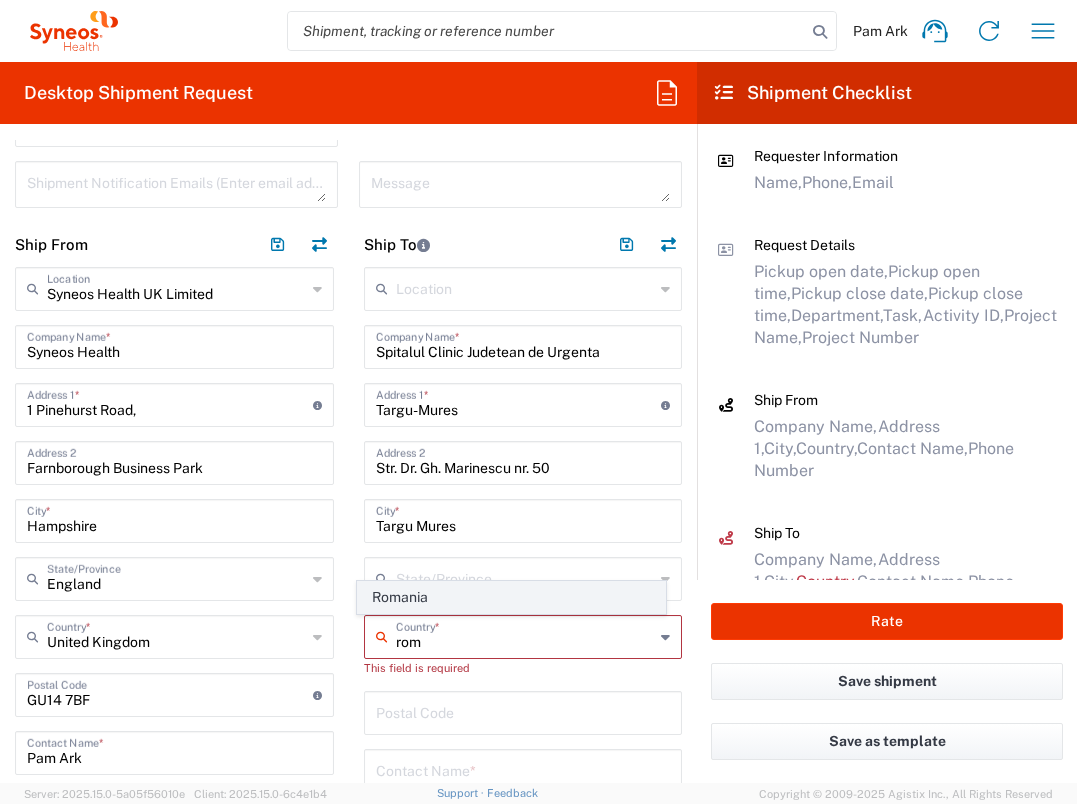 click on "Romania" 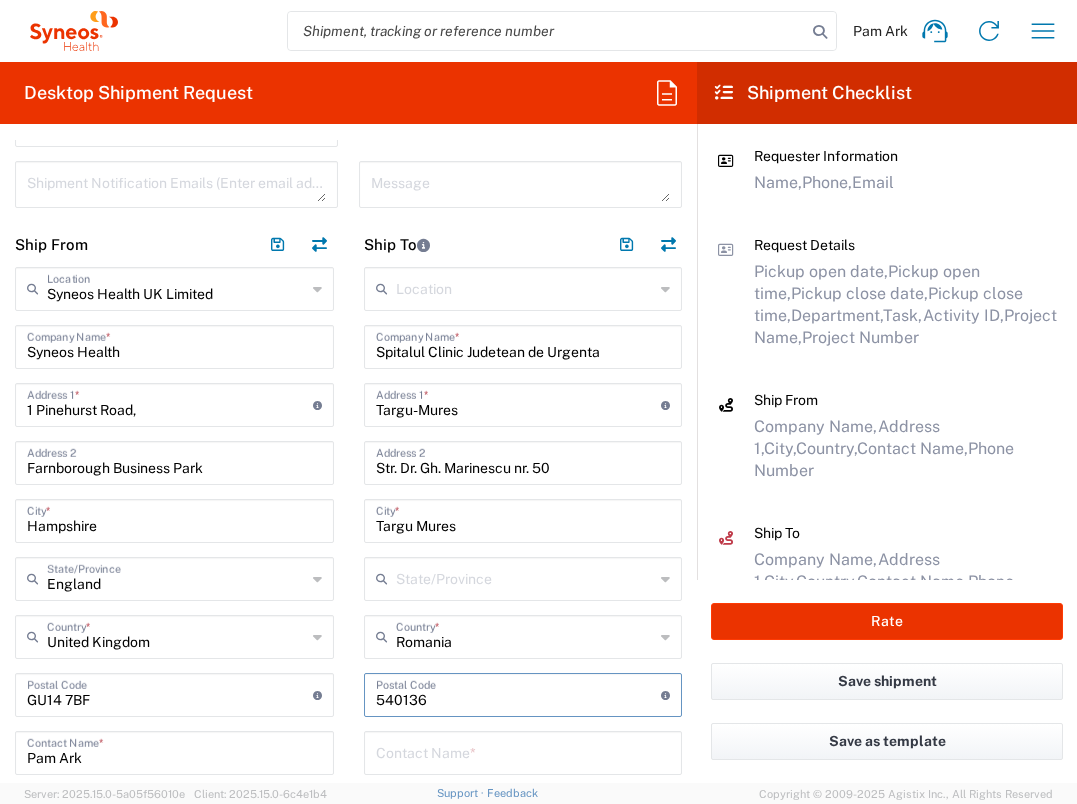 type on "540136" 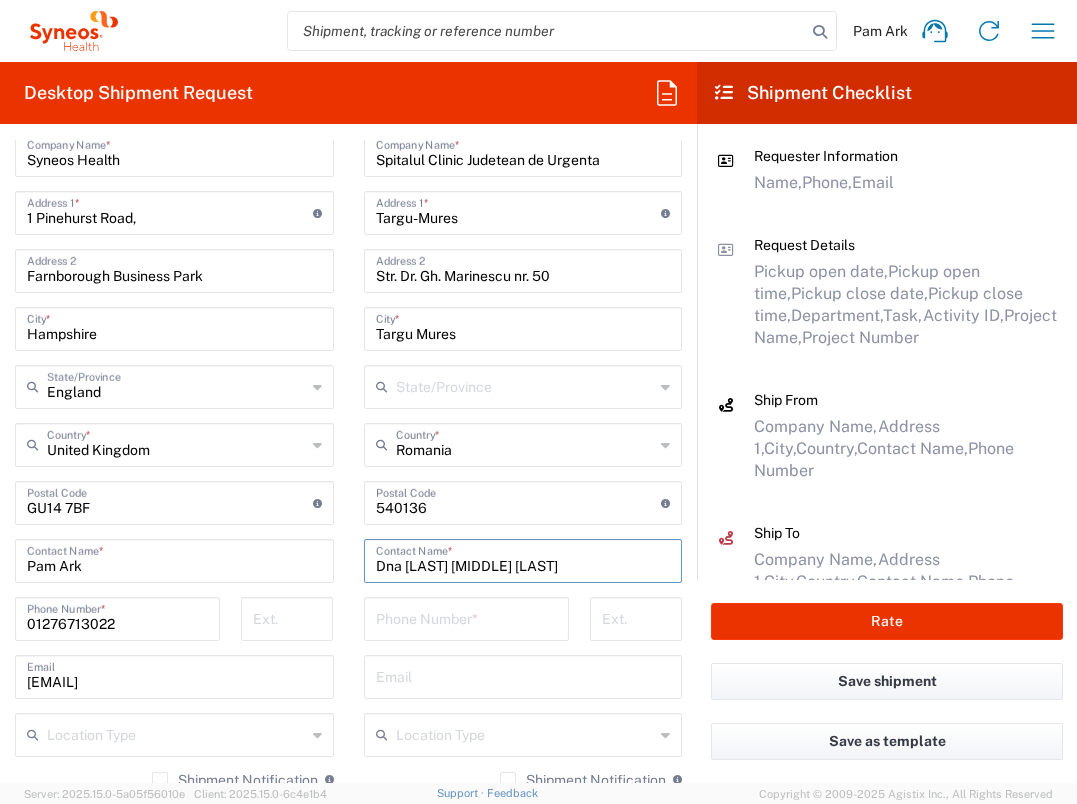 scroll, scrollTop: 1096, scrollLeft: 0, axis: vertical 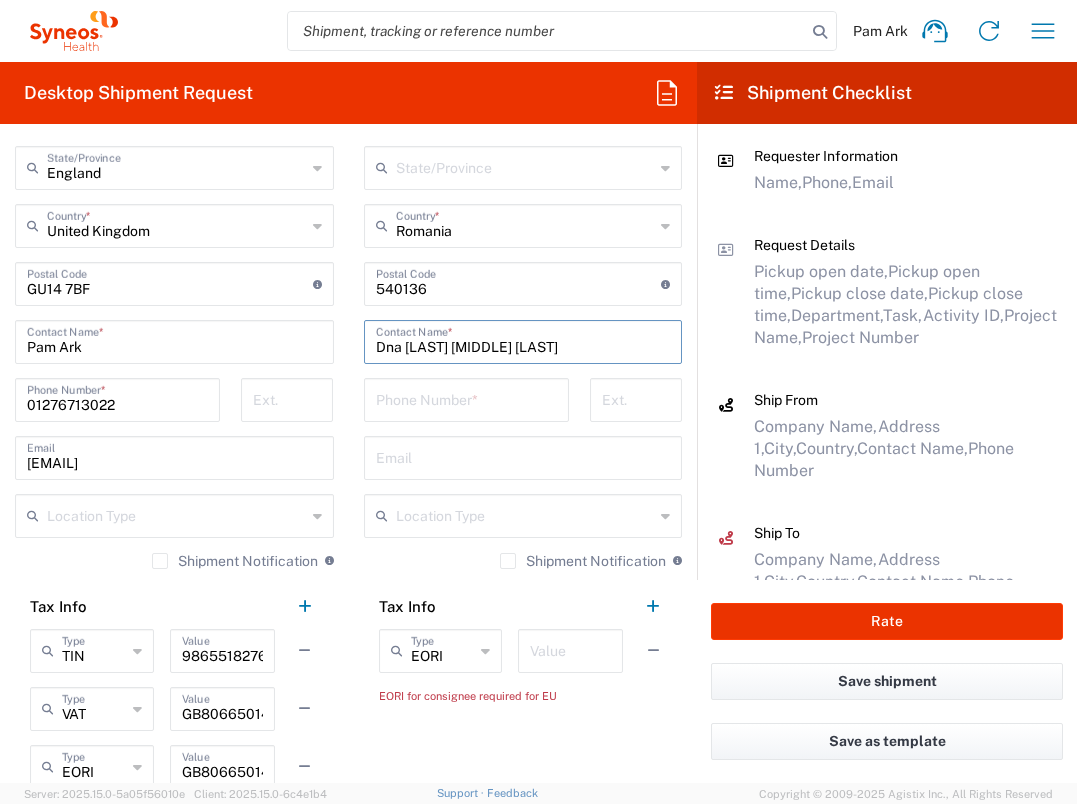 type on "Dna [LAST] [MIDDLE] [LAST]" 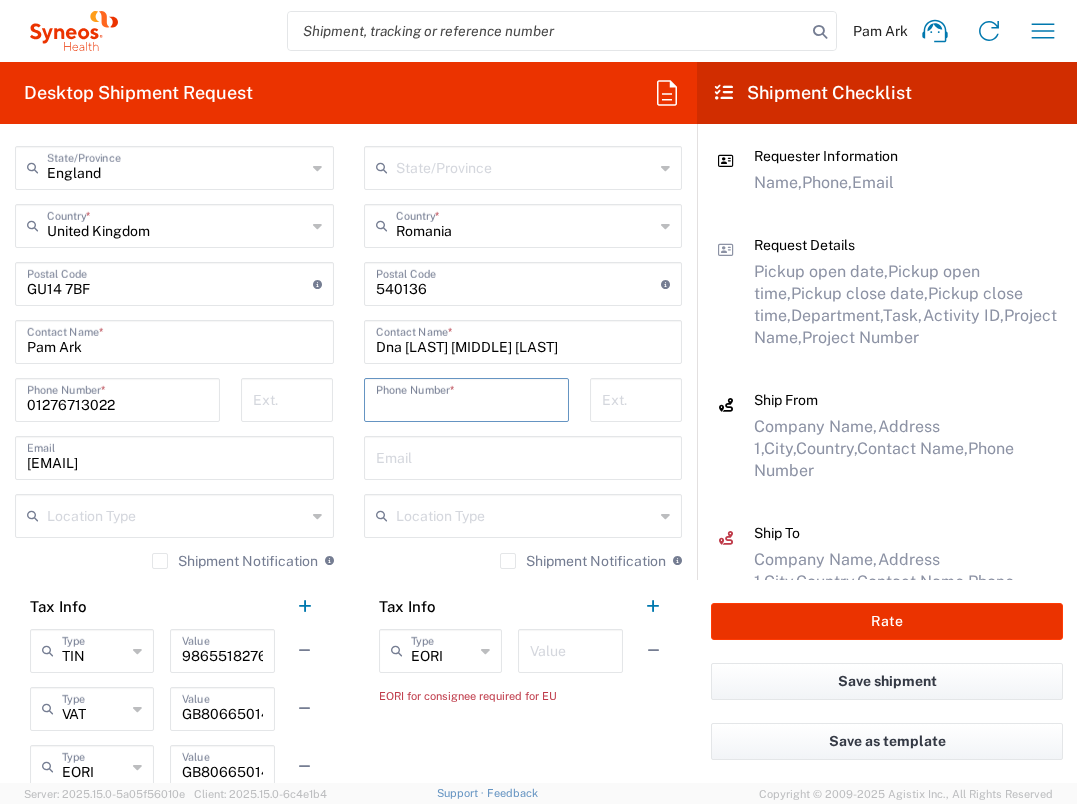 click at bounding box center (466, 398) 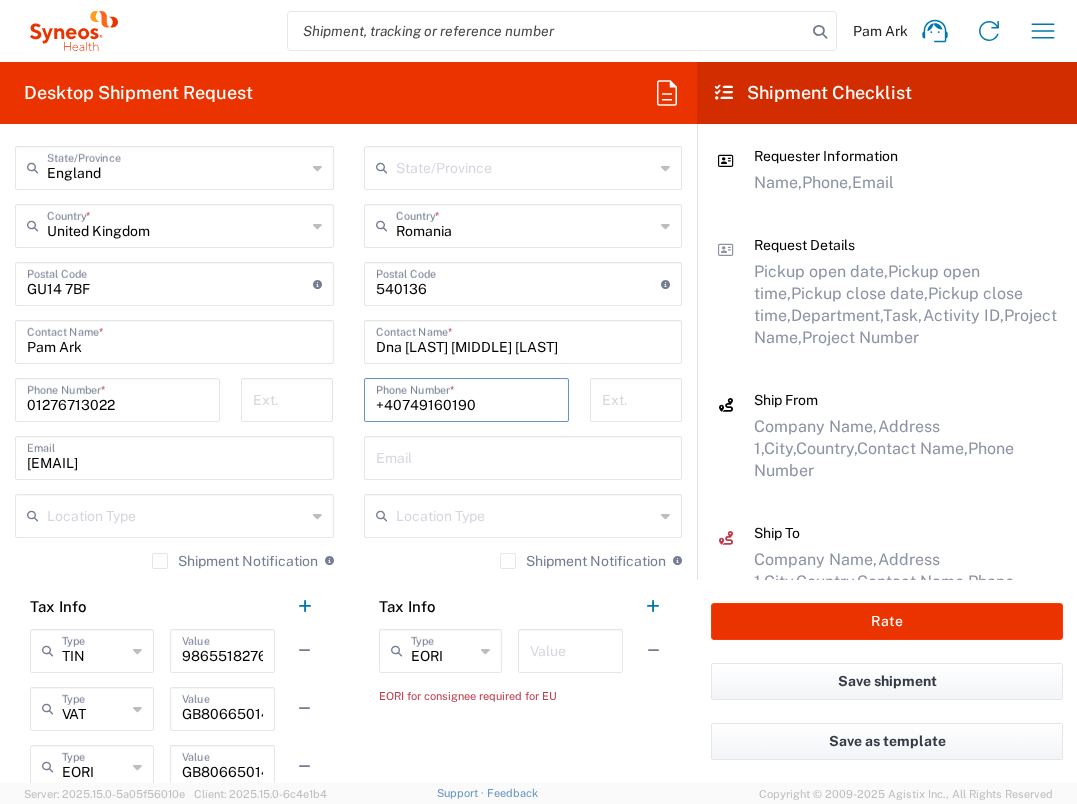type on "+40749160190" 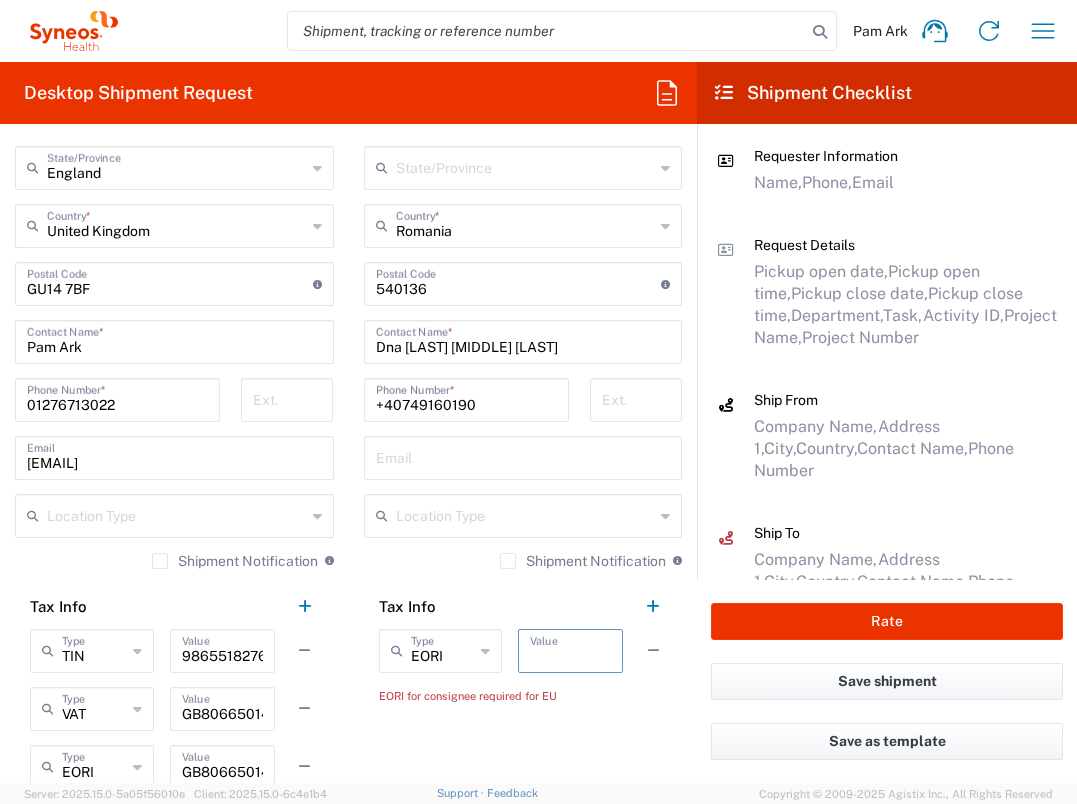 click at bounding box center [570, 649] 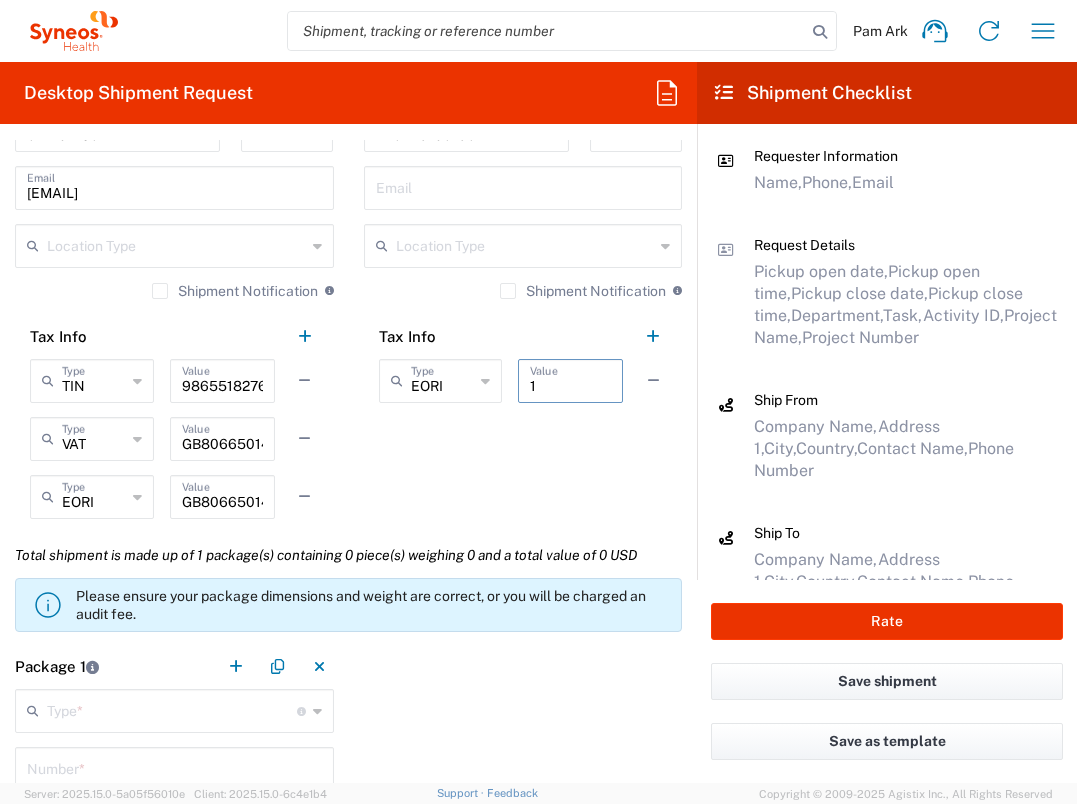 scroll, scrollTop: 1551, scrollLeft: 0, axis: vertical 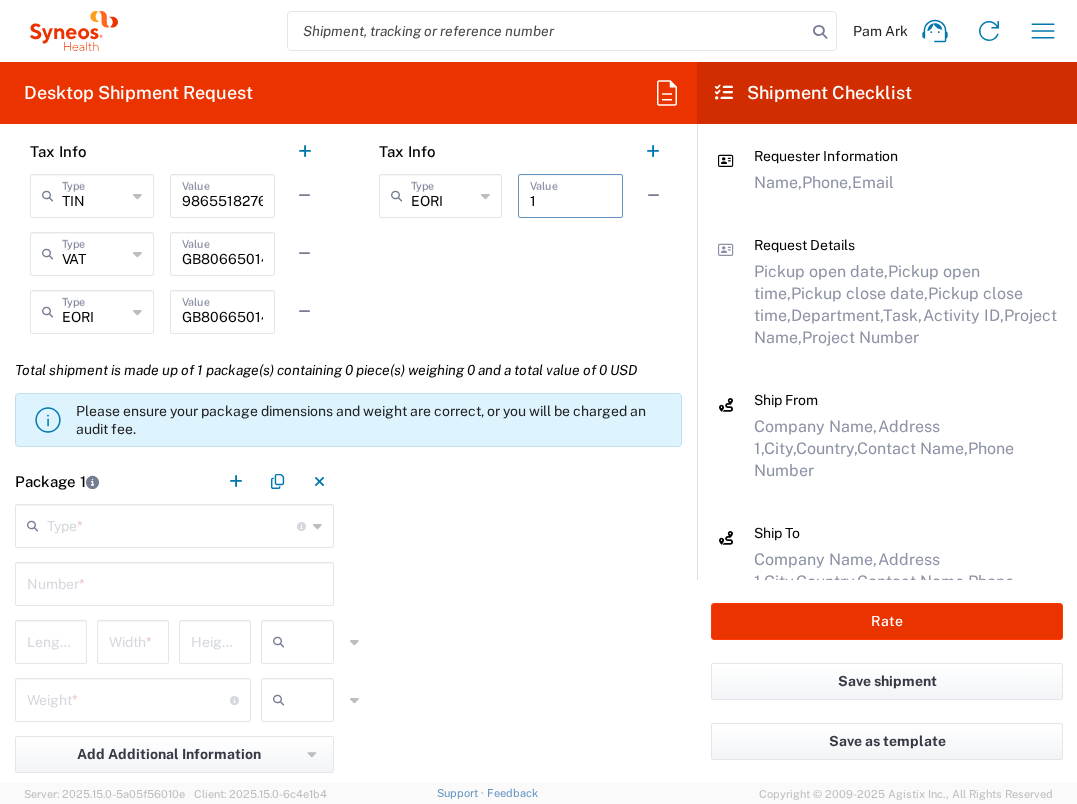 type on "1" 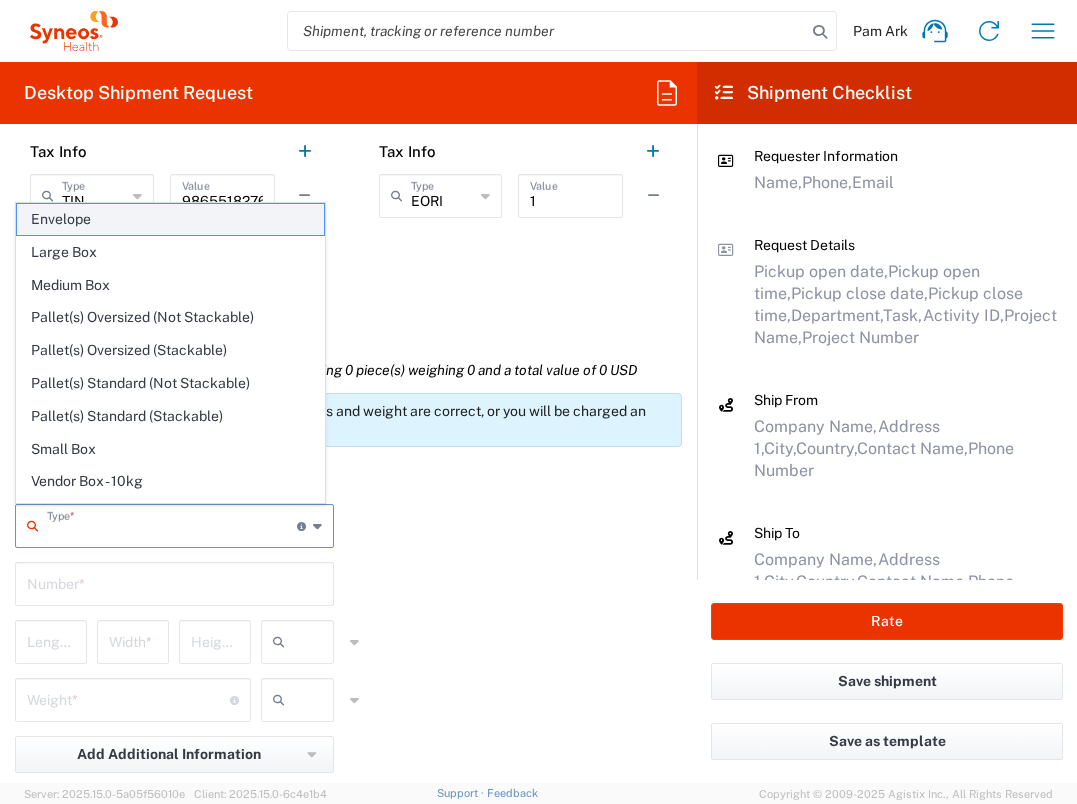 click on "Envelope" 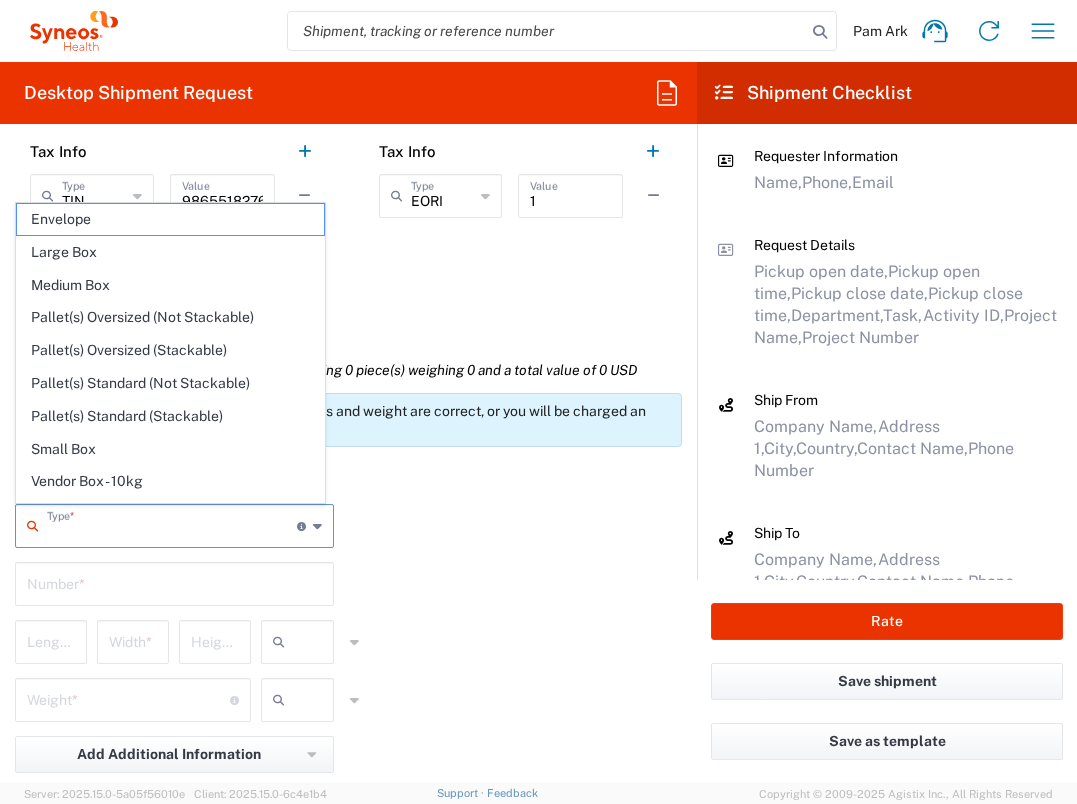 type on "Envelope" 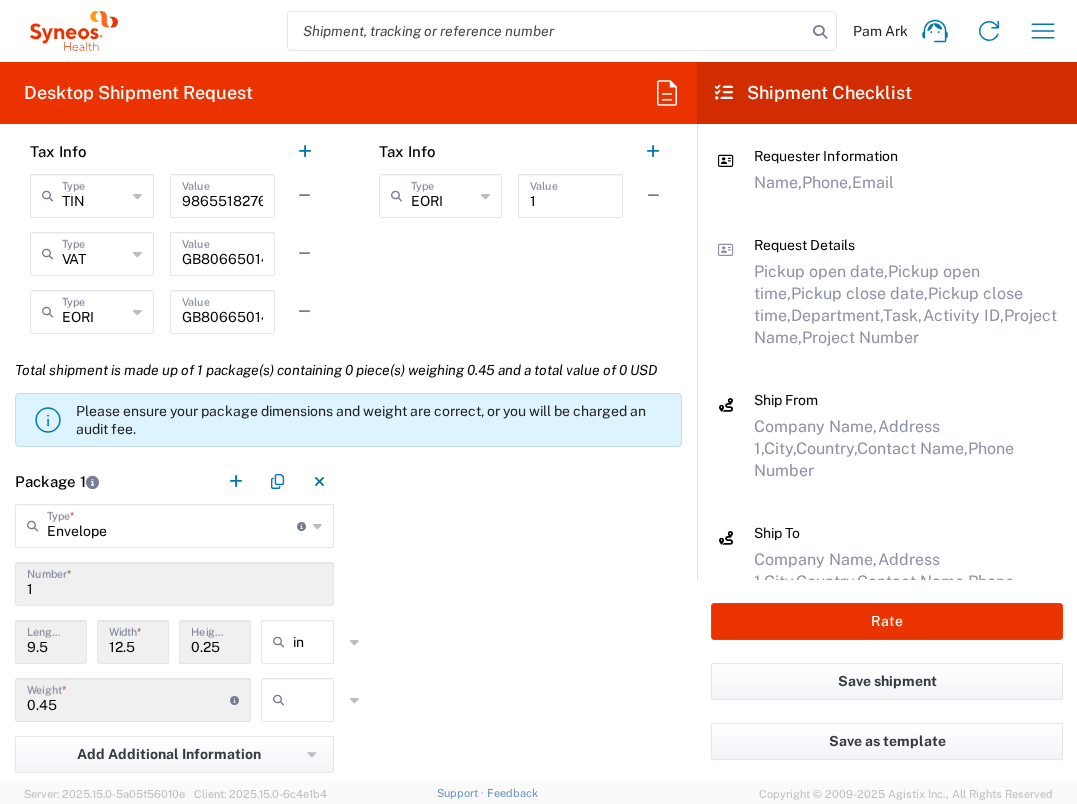 click at bounding box center (318, 700) 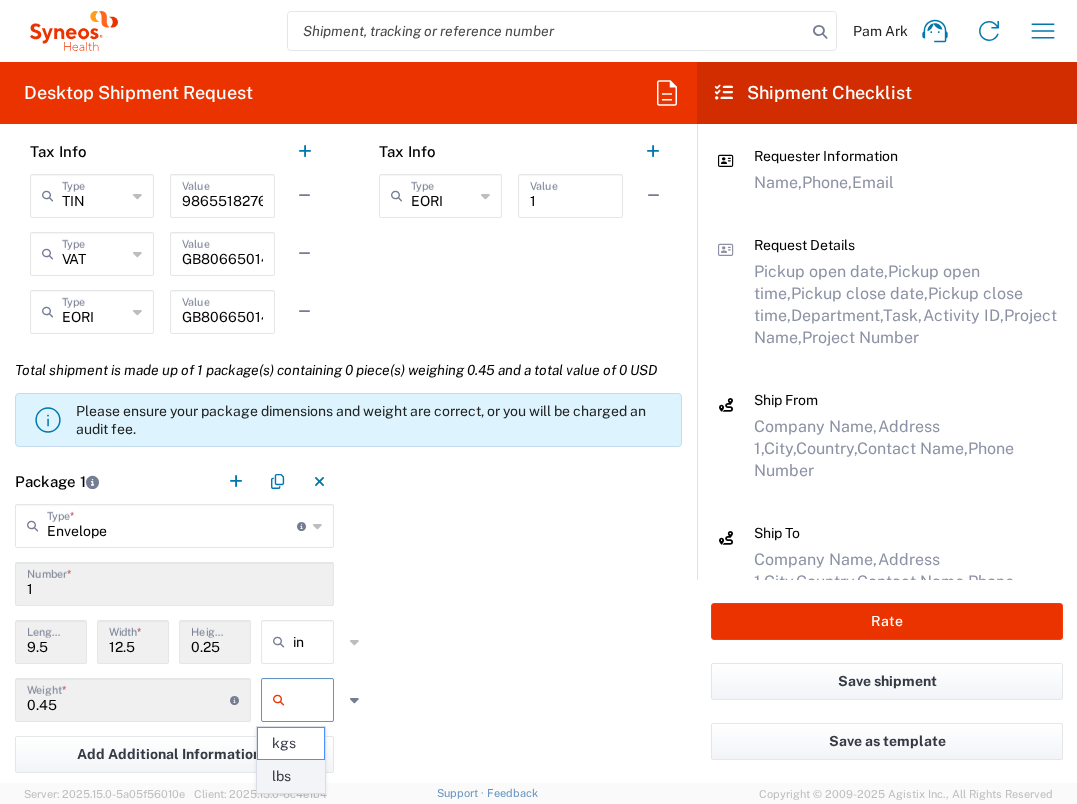 click on "lbs" 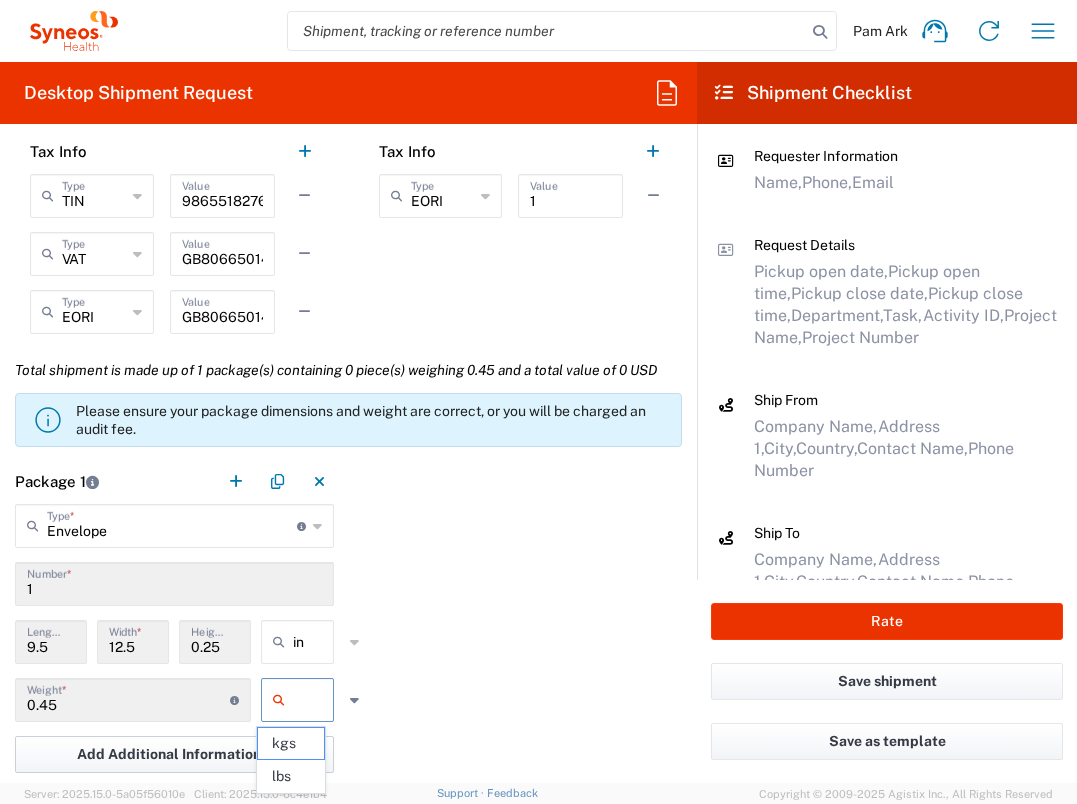 type on "lbs" 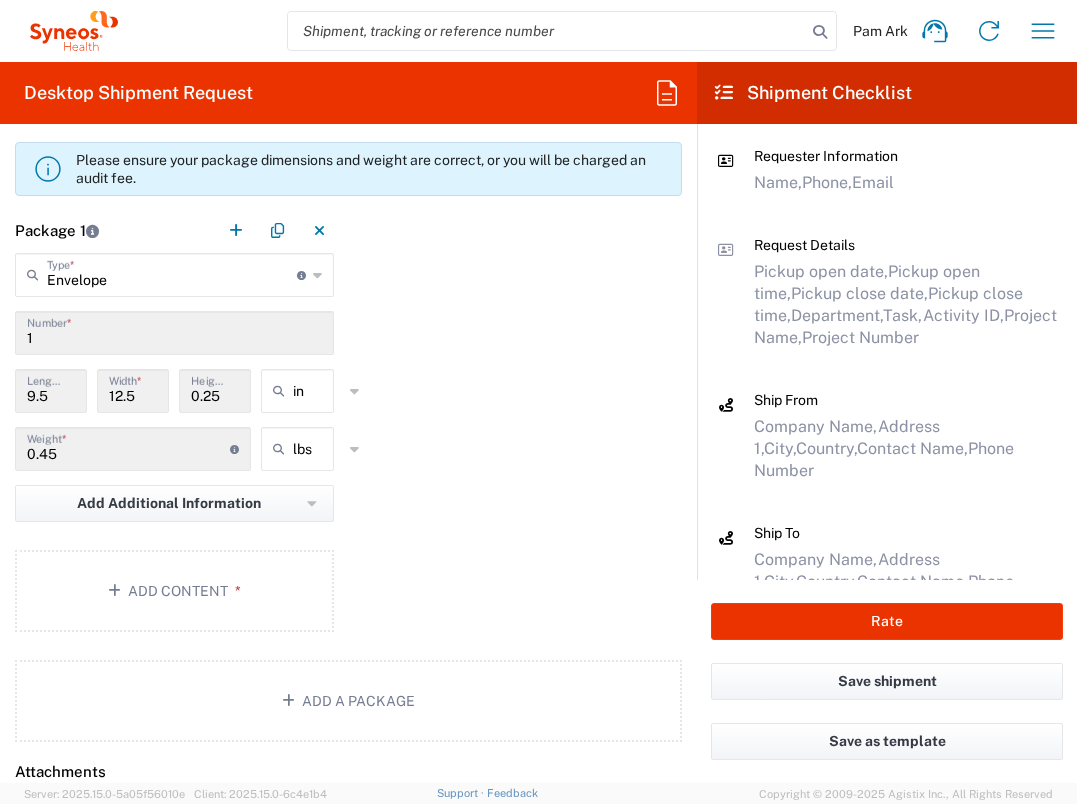 scroll, scrollTop: 1917, scrollLeft: 0, axis: vertical 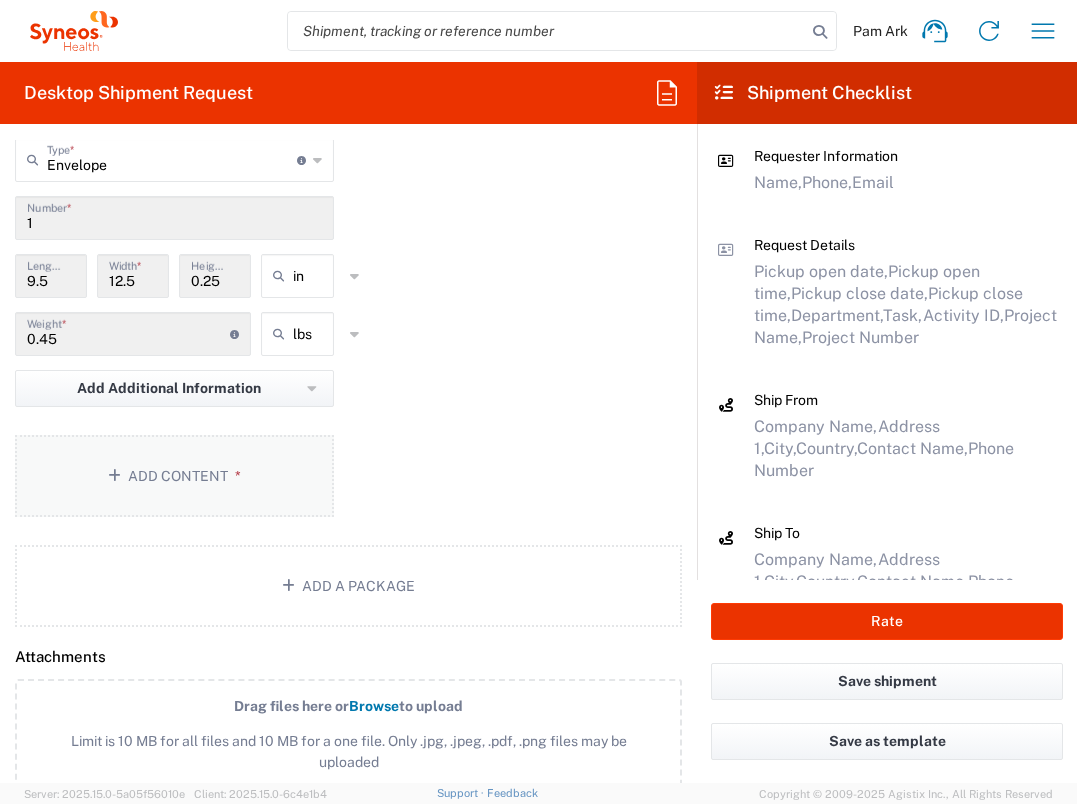 click on "Add Content *" 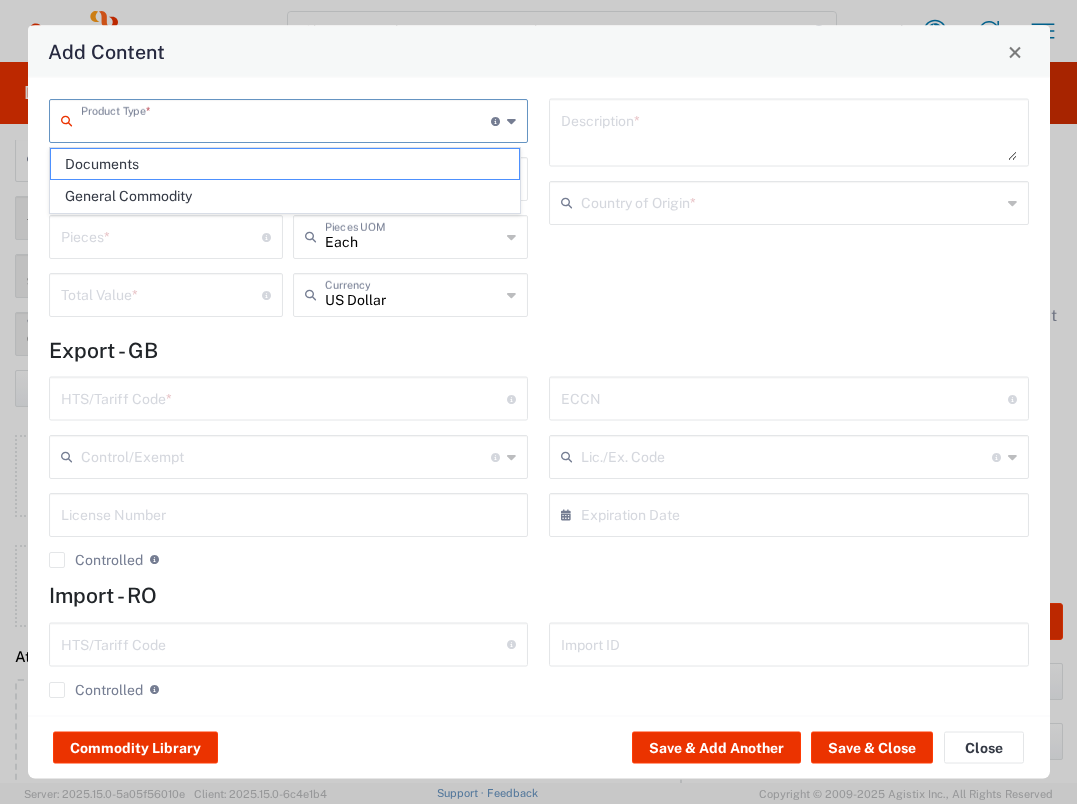 click at bounding box center (286, 119) 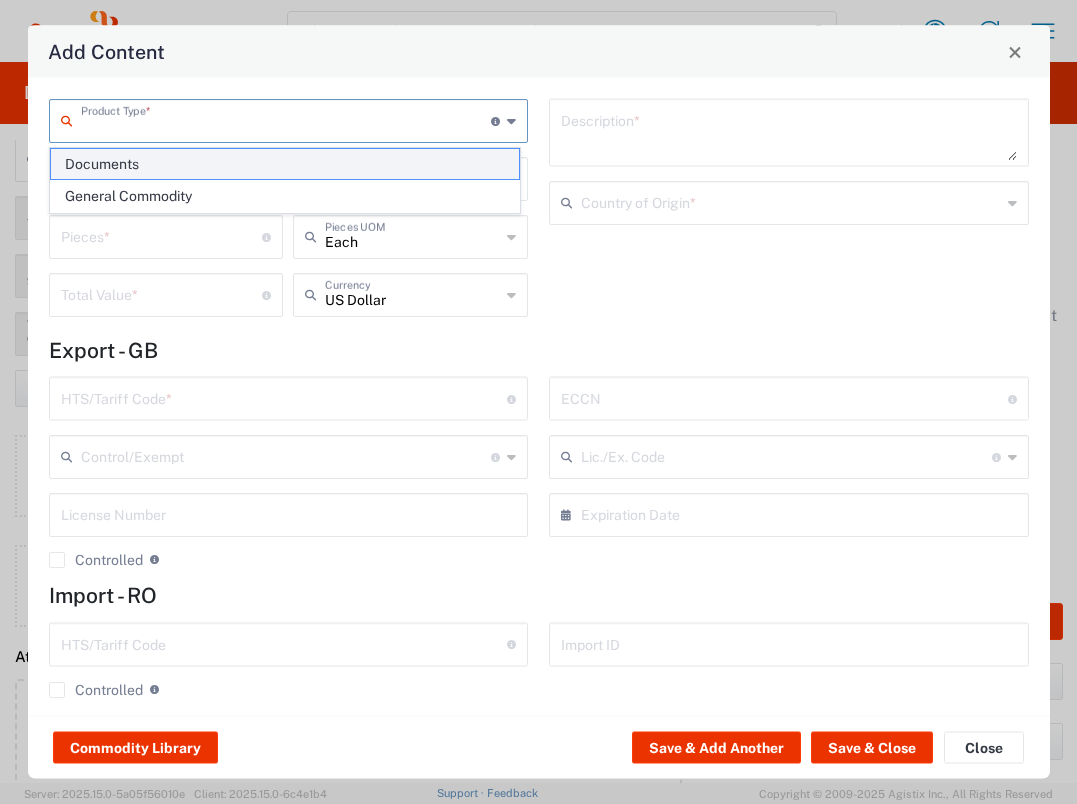 click on "Documents" 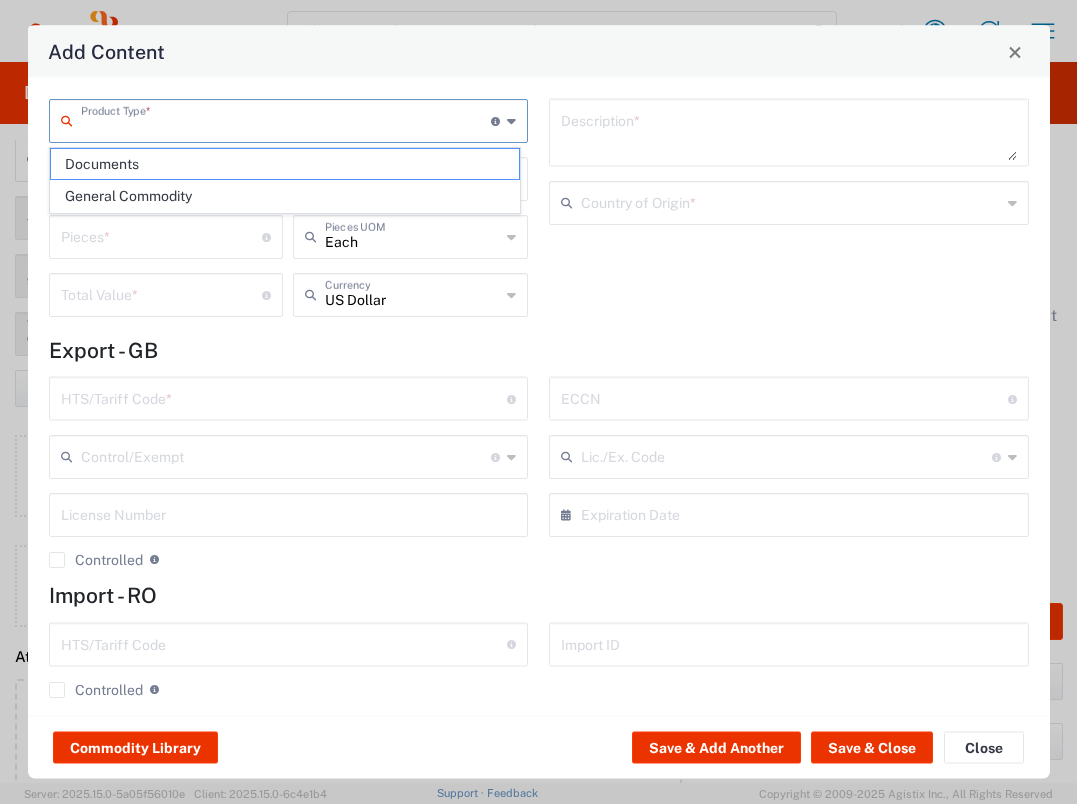 type on "Documents" 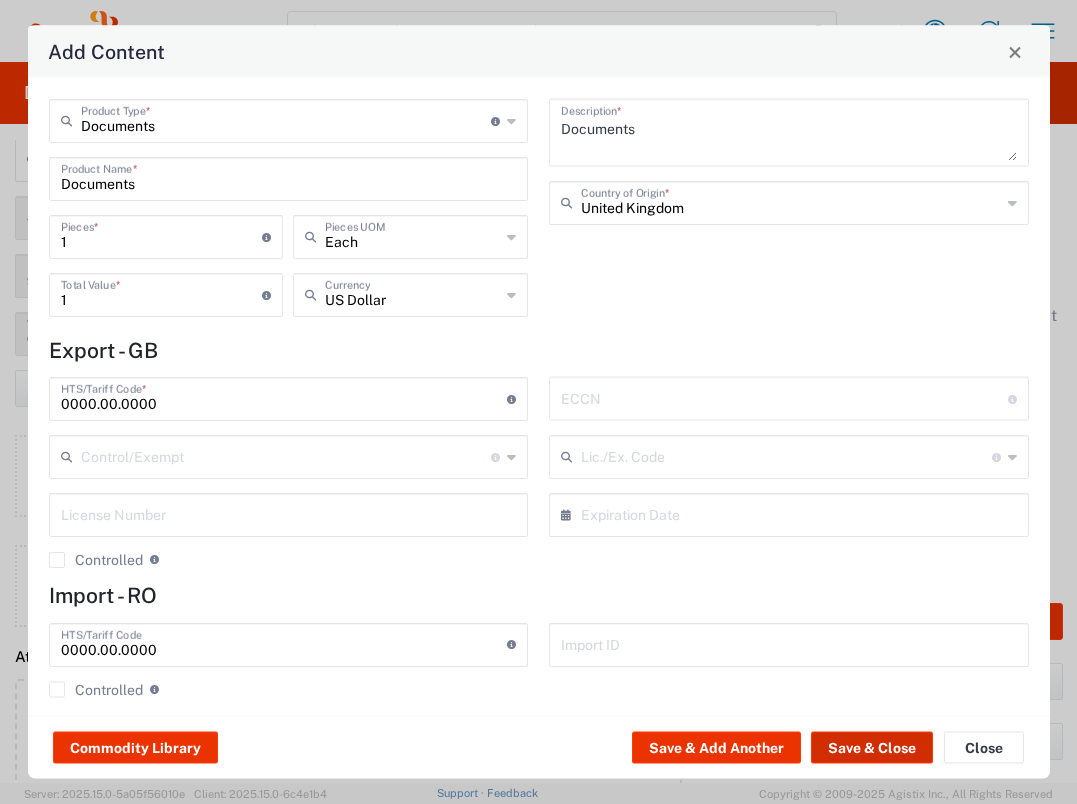 click on "Save & Close" 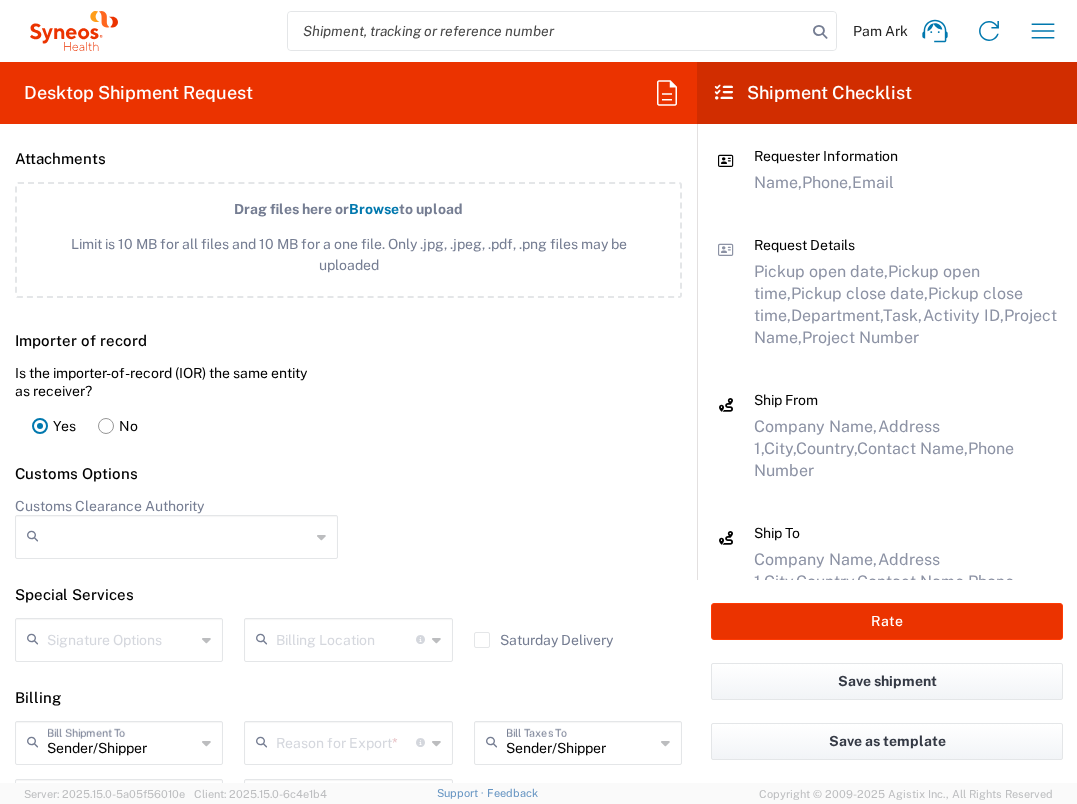 scroll, scrollTop: 2707, scrollLeft: 0, axis: vertical 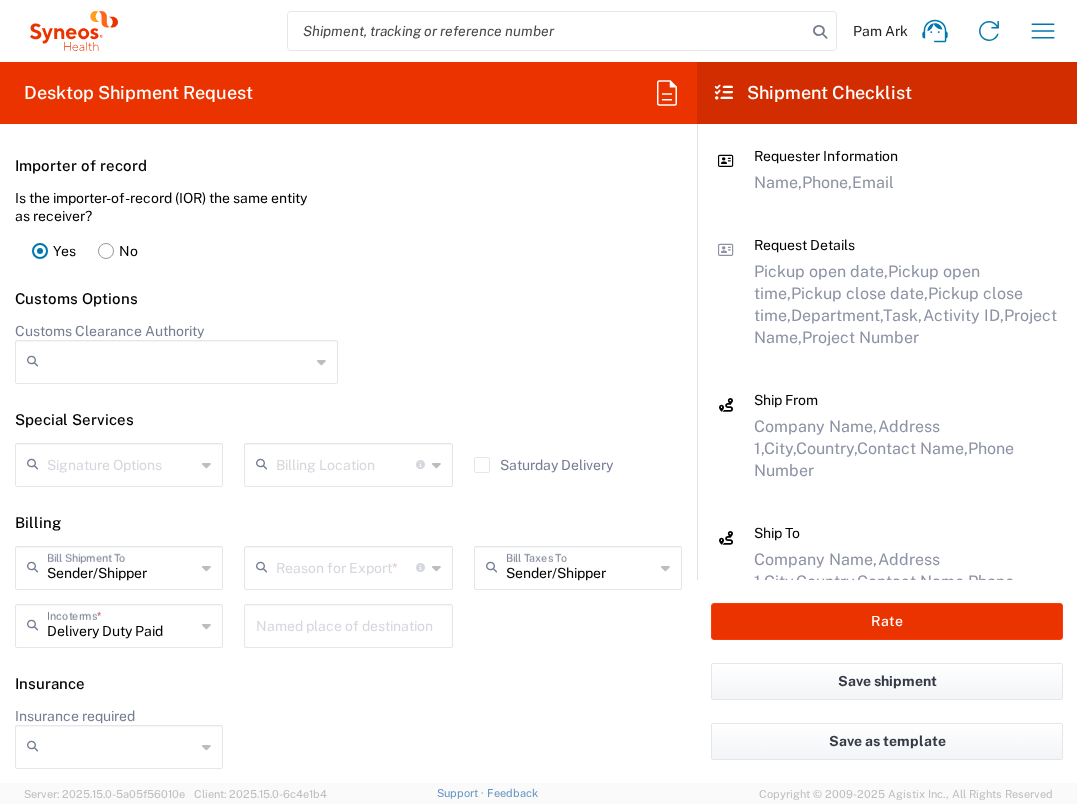 click at bounding box center (345, 566) 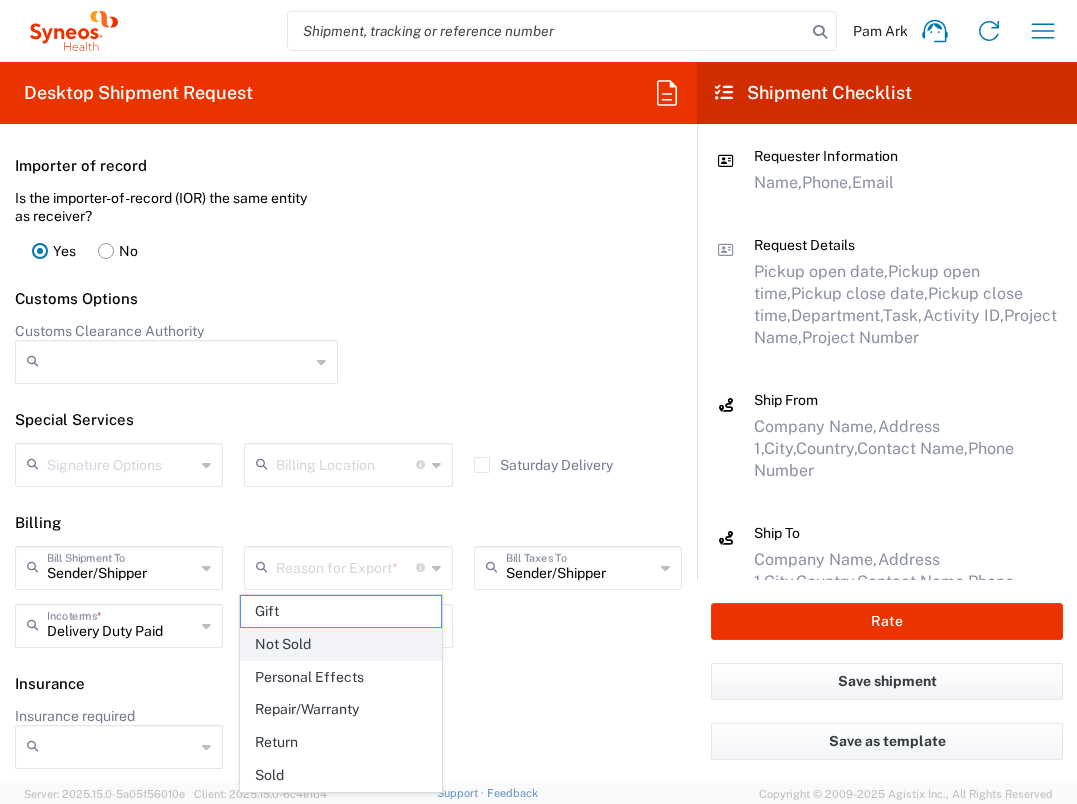 click on "Not Sold" 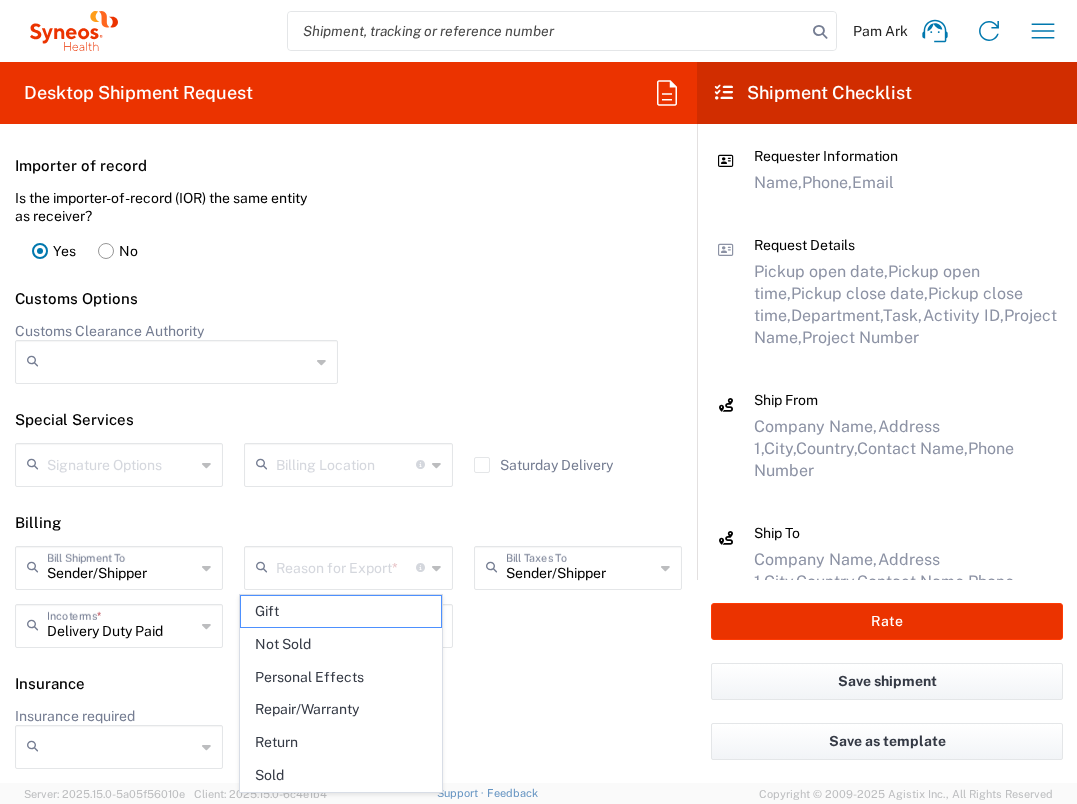 type on "Not Sold" 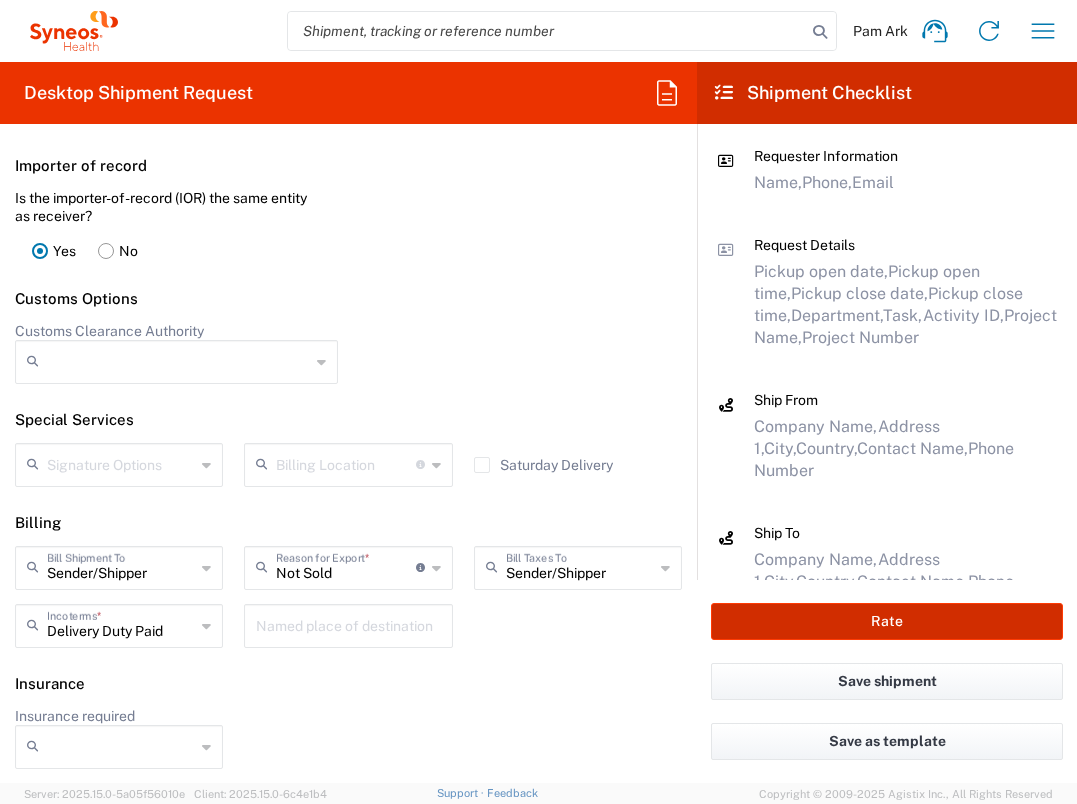 click on "Rate" 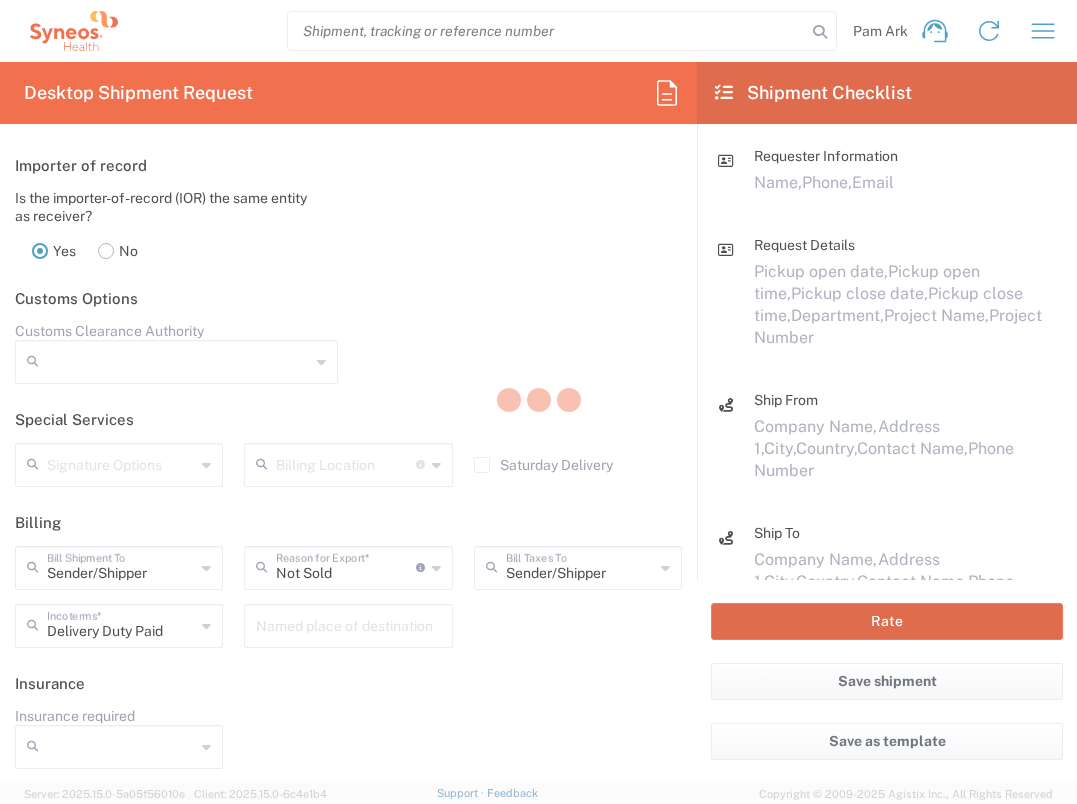 type on "7058454" 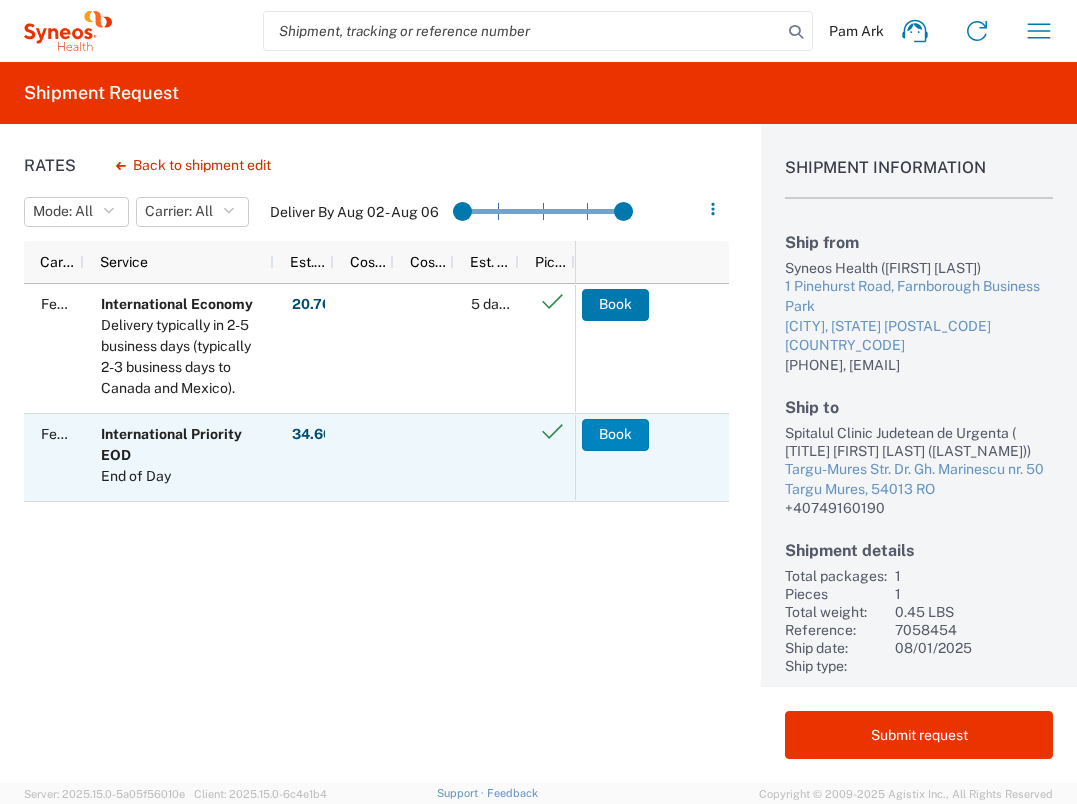click on "Book" 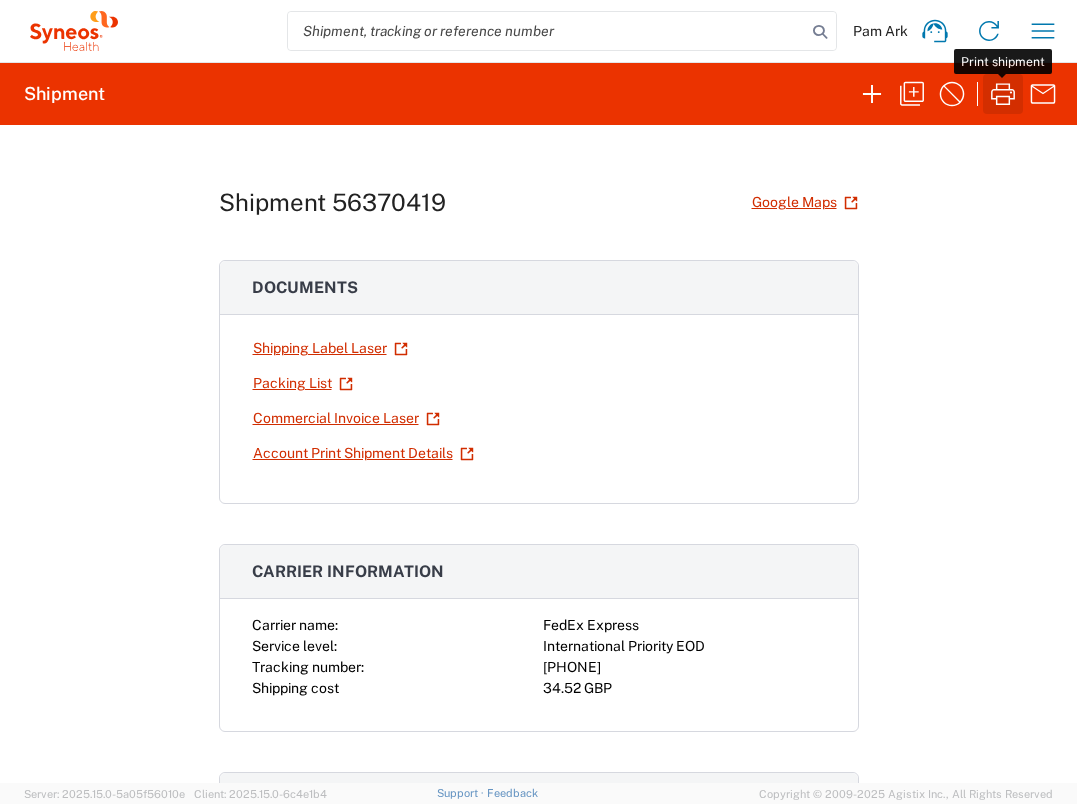 click 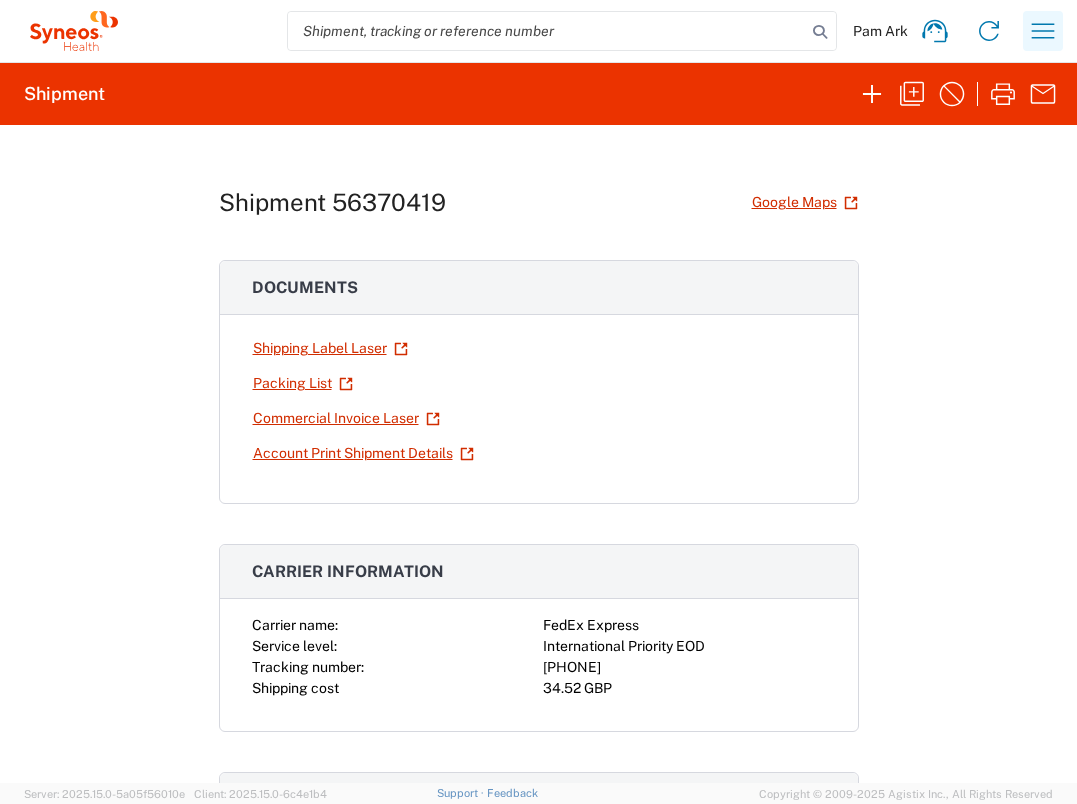 click 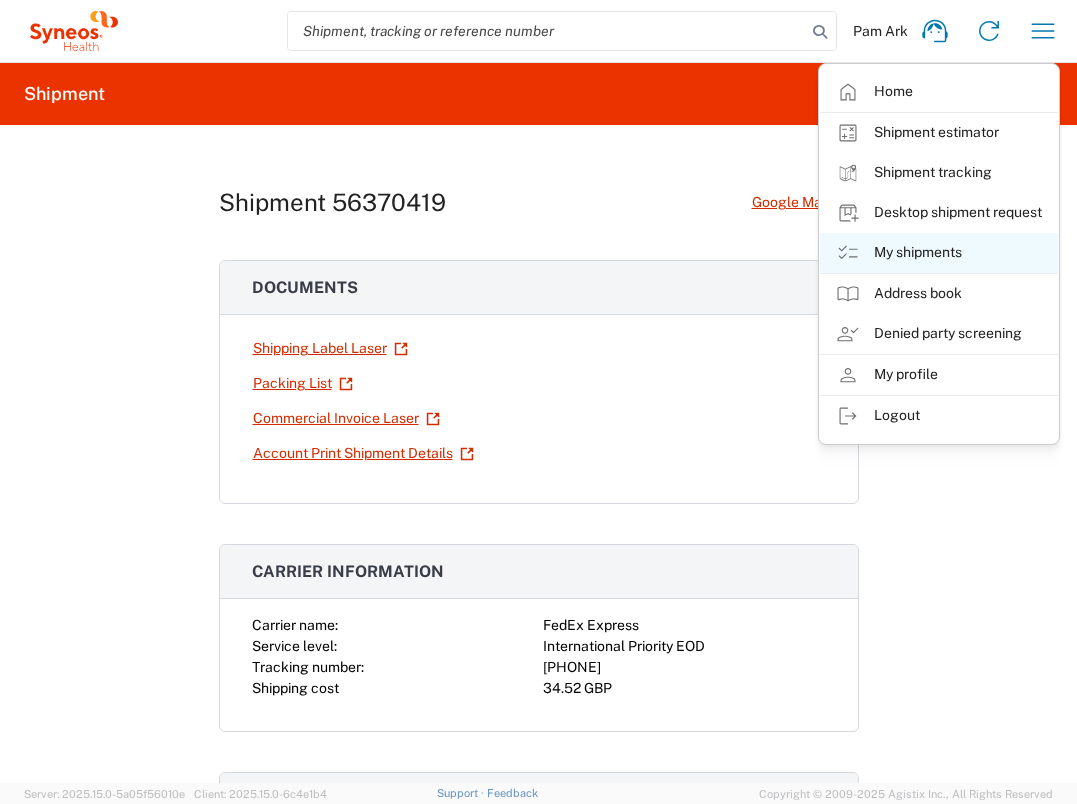 click on "My shipments" 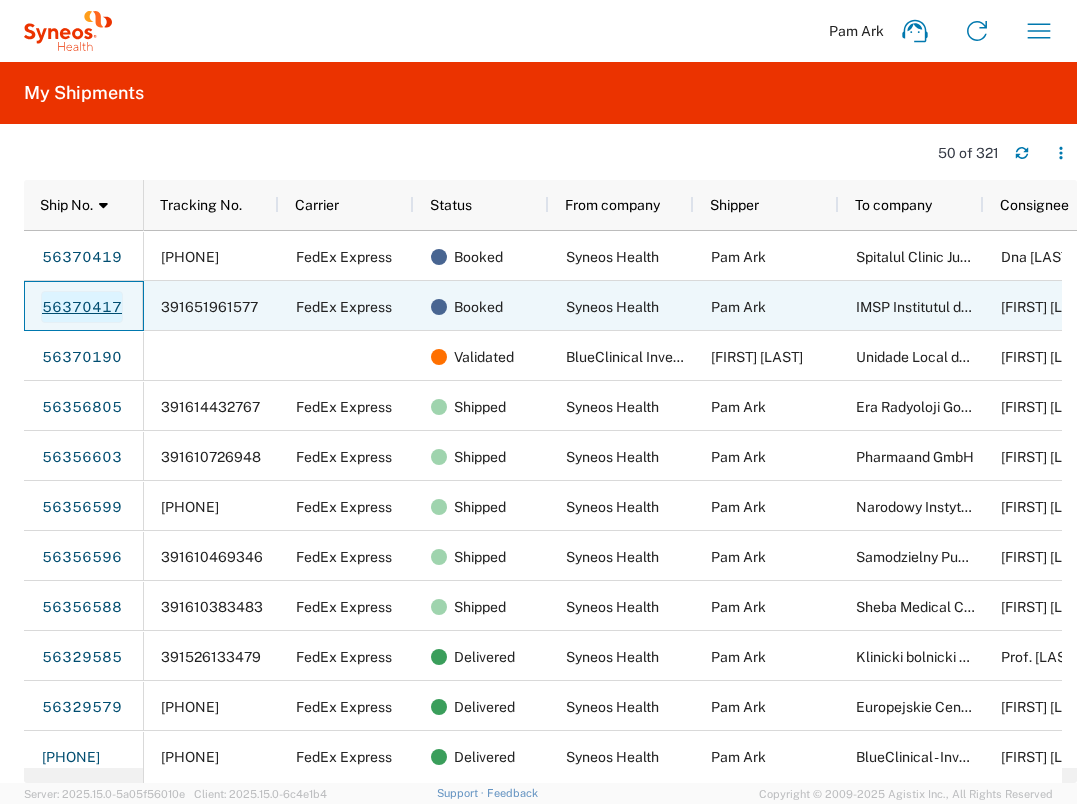 click on "56370417" 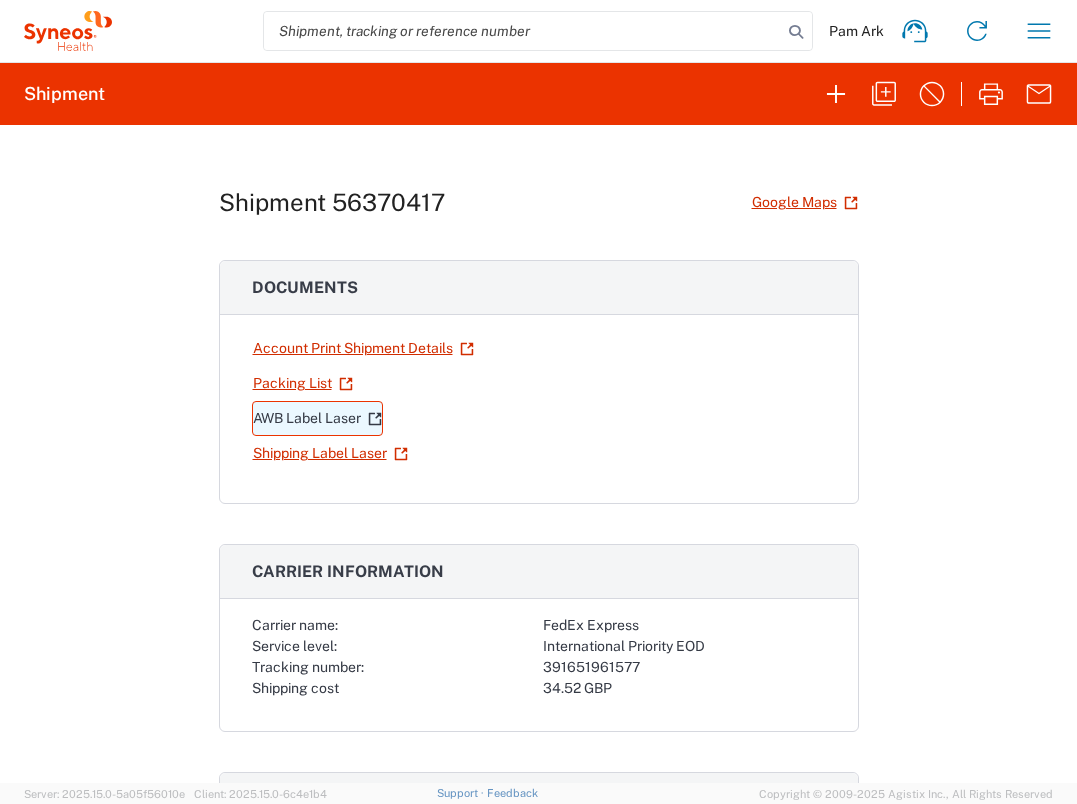 click on "AWB Label Laser" 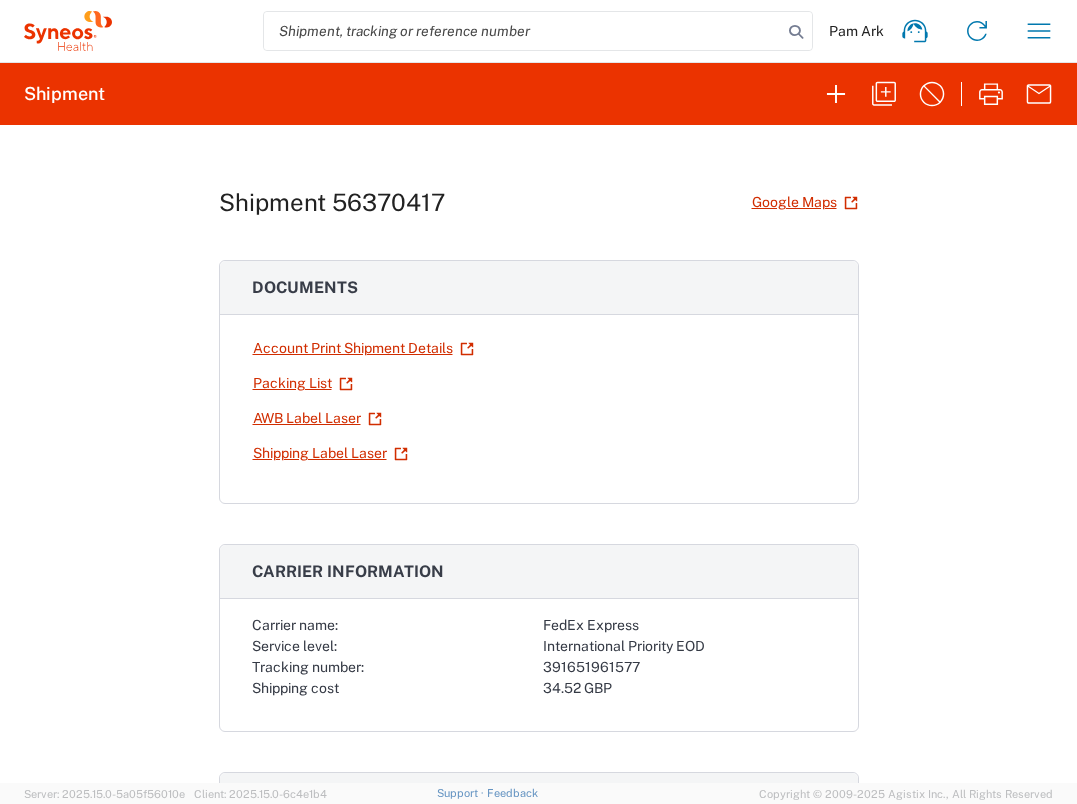 click on "Shipment 56370417  Google Maps
Documents  Account Print Shipment Details
Packing List
AWB Label Laser
Shipping Label Laser
Carrier information Carrier name: FedEx Express Service level: International Priority EOD Tracking number: 391651961577 Shipping cost 34.52 GBP Request details Pickup time: [DATE] [TIME] - [TIME] Schedule Pickup Request
Delivery time: [DATE] [TIME] - [TIME] Edit Date and Time Cost center 3235 References Project 7044695 Project Number Otsuka 7044695 Department 3235 Requester information Pam Ark [PHONE] [EMAIL] Ship from/to From: To: Syneos Health IMSP Institutul de Pneumologie 1 Pinehurst Road, "Chiril Draganiuc" Farnborough Business Park Strada Constantin Virnav 13 Hampshire ,  ENG Chișinău ," 